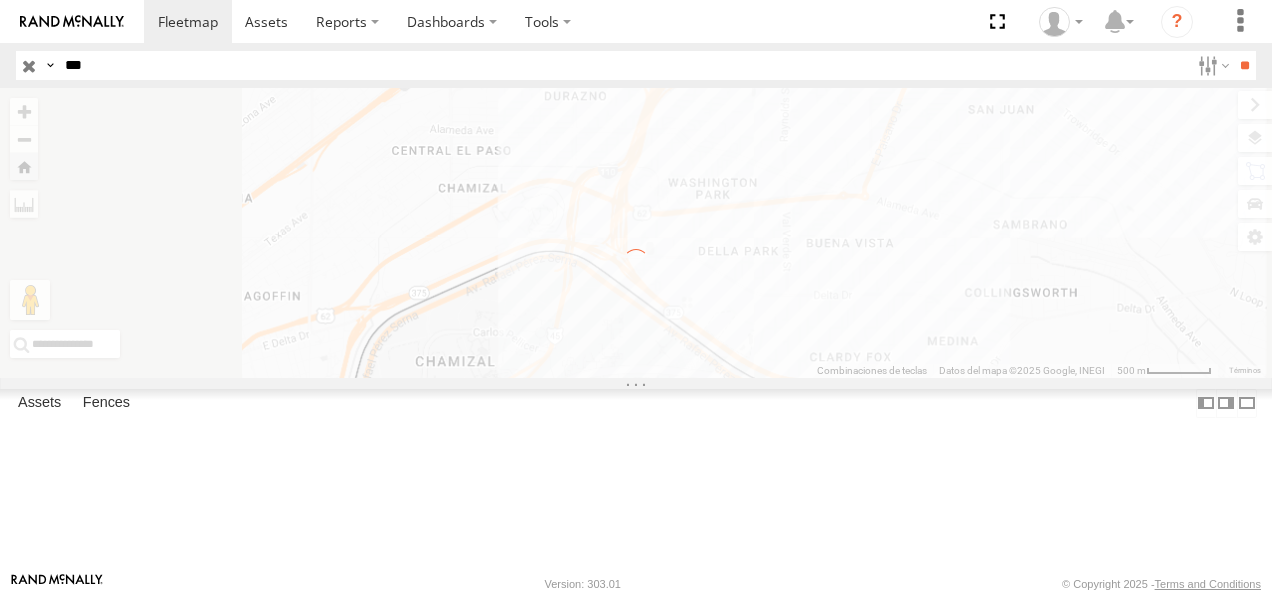 scroll, scrollTop: 0, scrollLeft: 0, axis: both 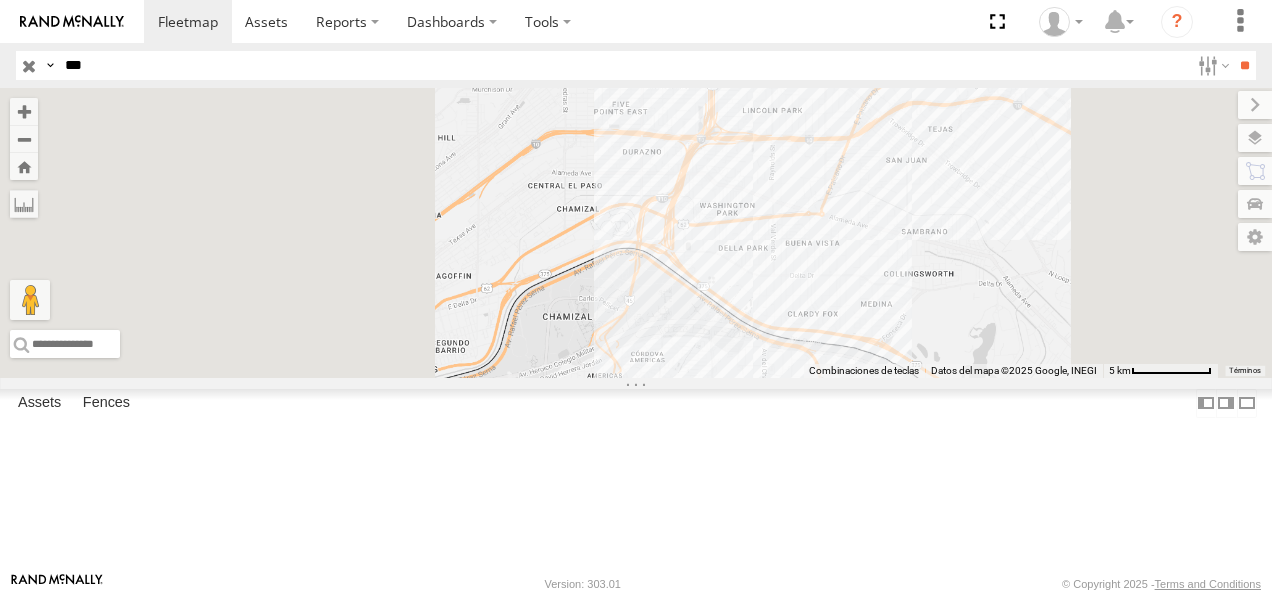 click on "**" at bounding box center [1244, 65] 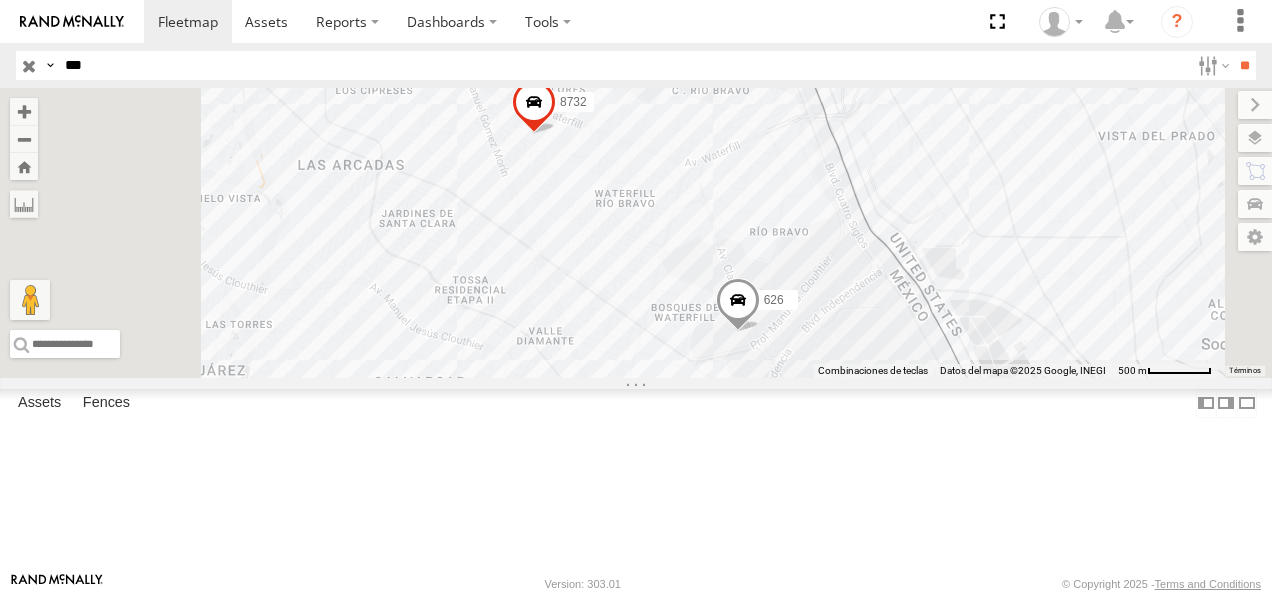 click on "626" at bounding box center (0, 0) 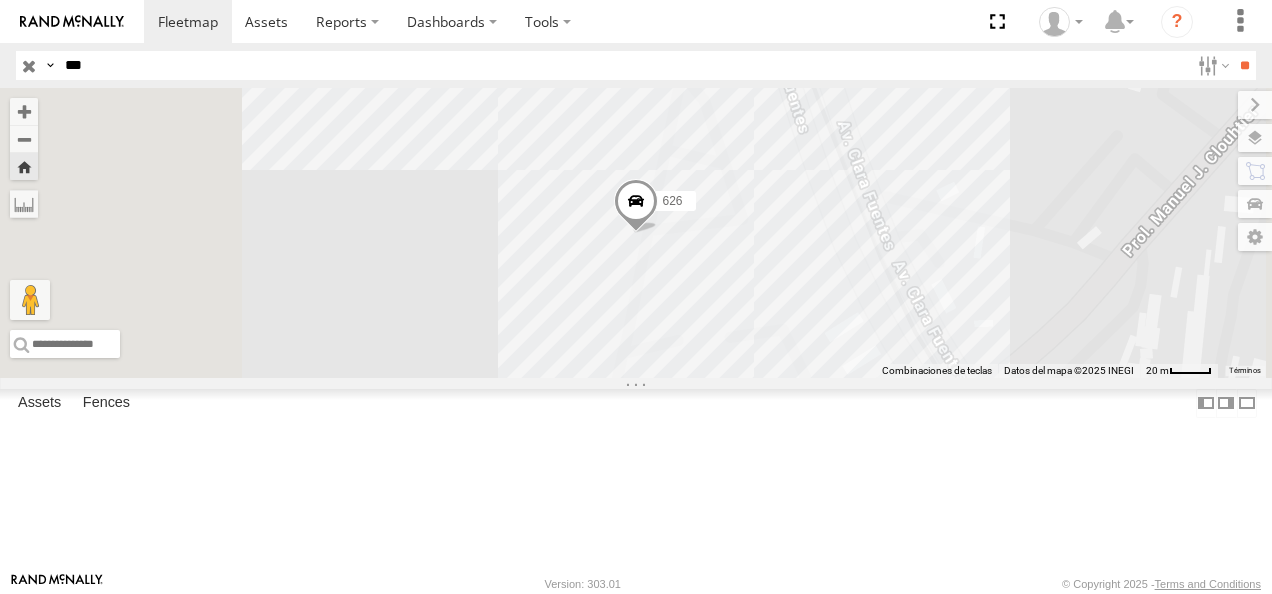 click on "626" at bounding box center (0, 0) 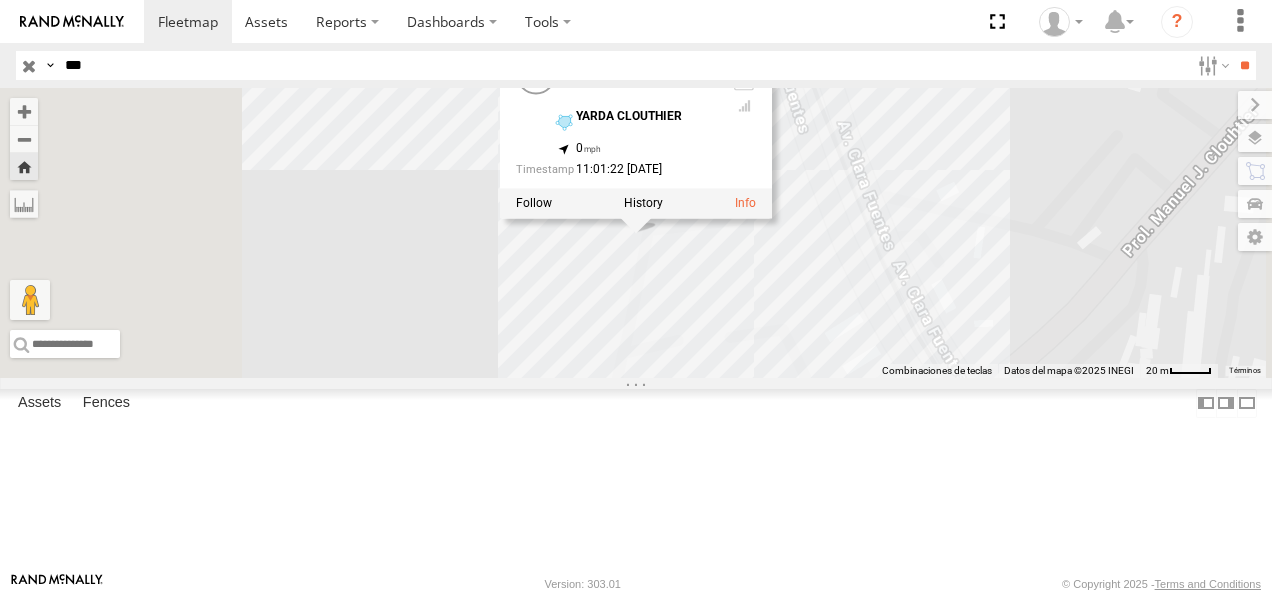 click on "626 626 FLEX NORTE YARDA [PERSON_NAME] 31.65543 ,  -106.34554 0 11:01:22 [DATE]" at bounding box center (636, 233) 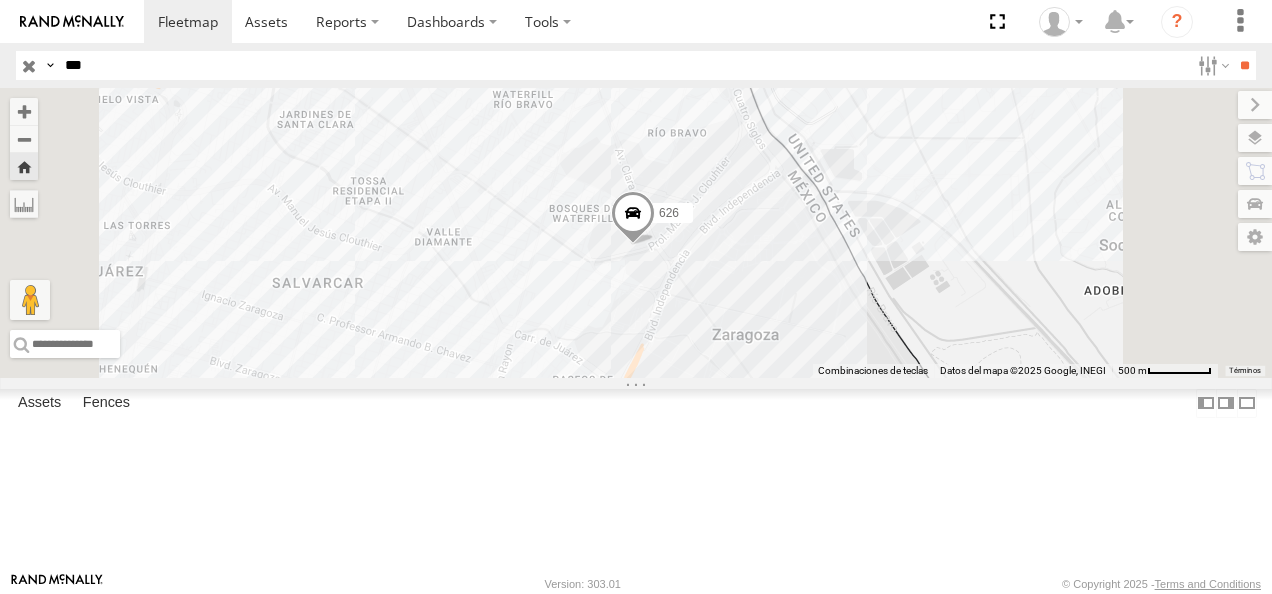 click on "626" at bounding box center (0, 0) 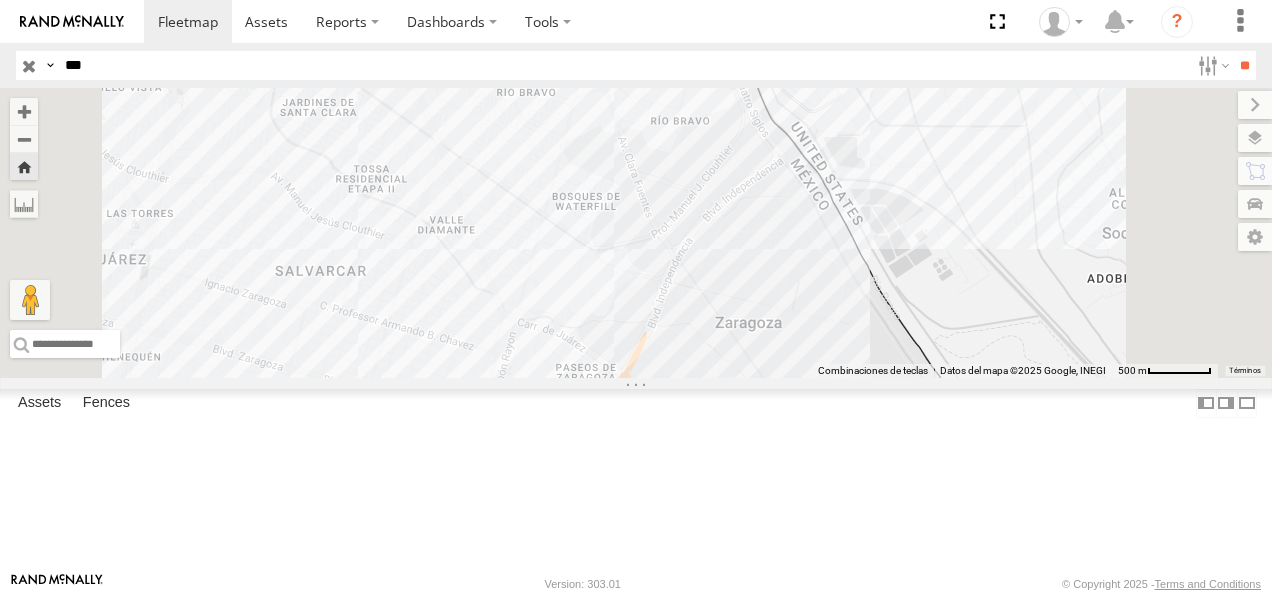 click on "***" at bounding box center (623, 65) 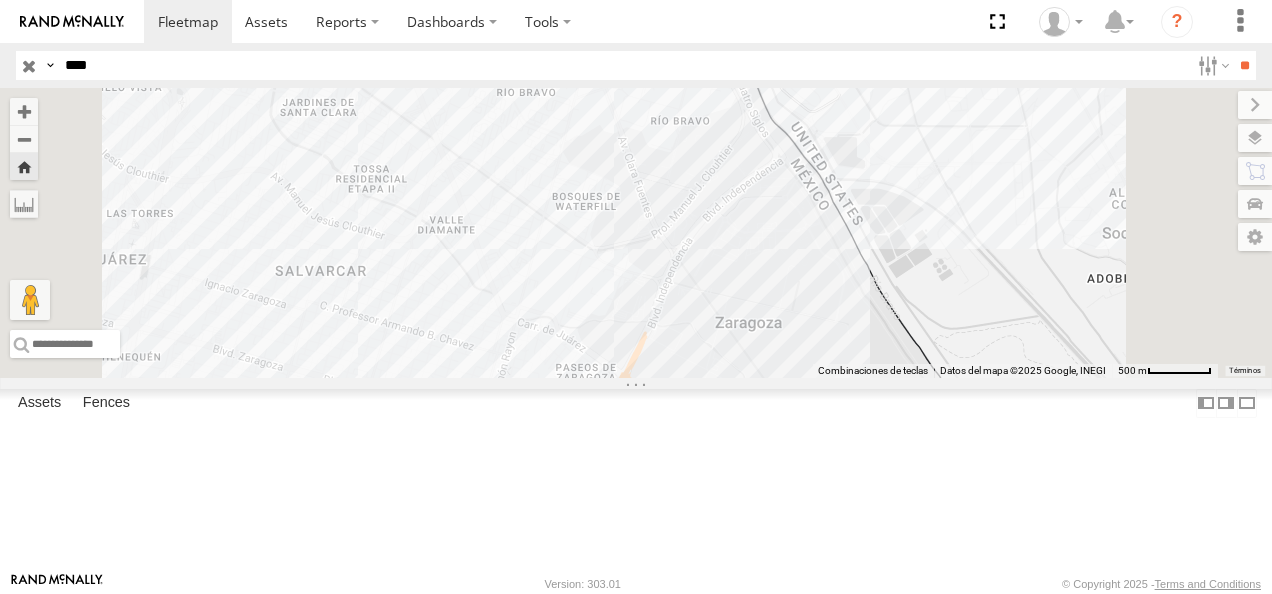 click on "**" at bounding box center (1244, 65) 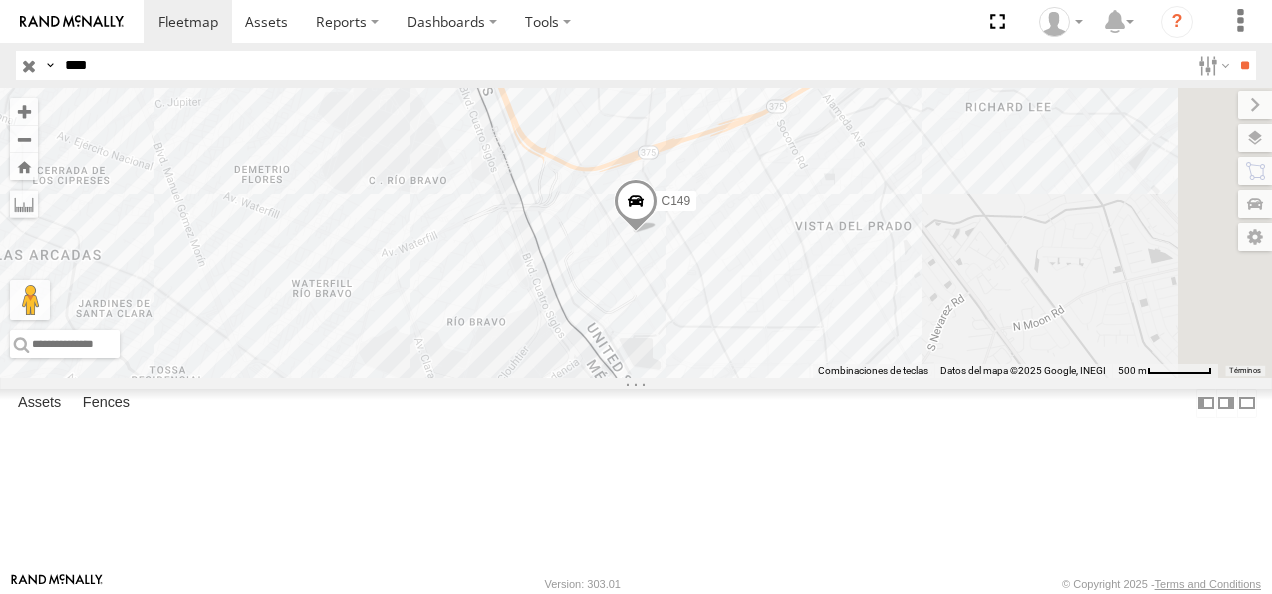 click on "C149" at bounding box center [0, 0] 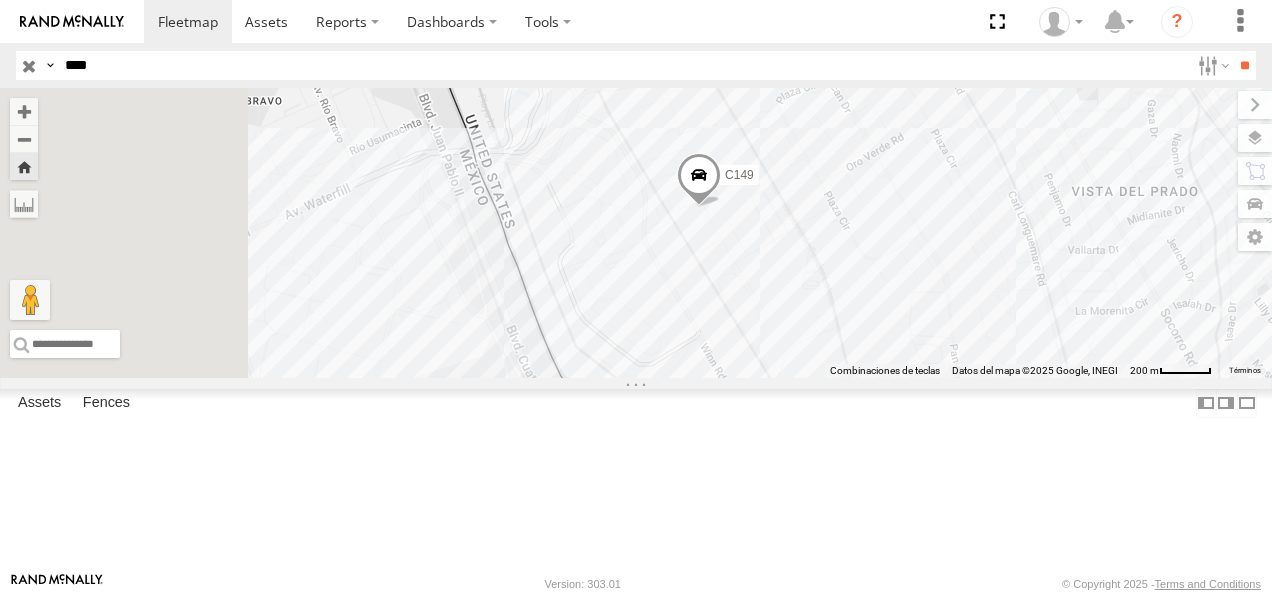 drag, startPoint x: 681, startPoint y: 363, endPoint x: 811, endPoint y: 355, distance: 130.24593 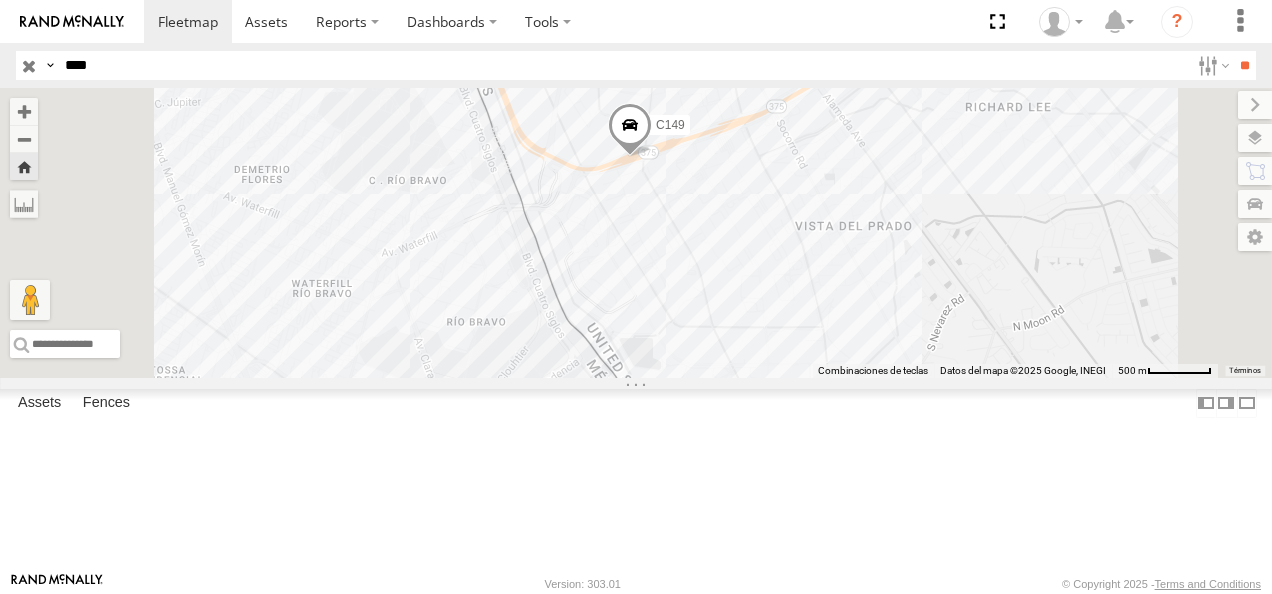 click on "C149" at bounding box center (0, 0) 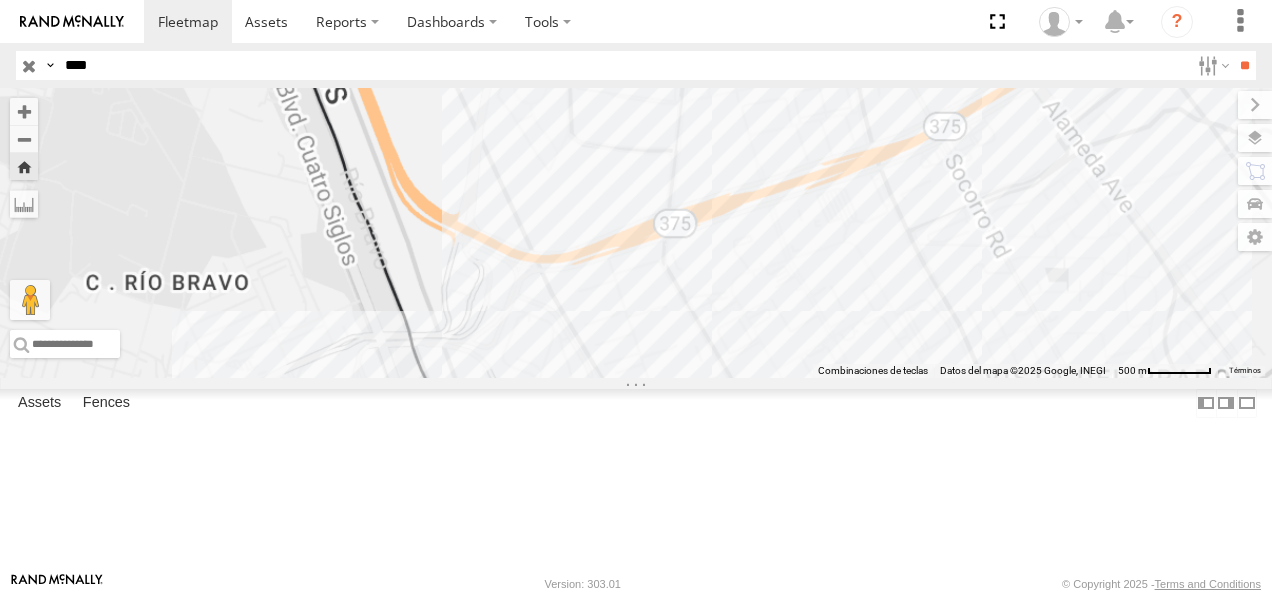 drag, startPoint x: 62, startPoint y: 63, endPoint x: 23, endPoint y: 63, distance: 39 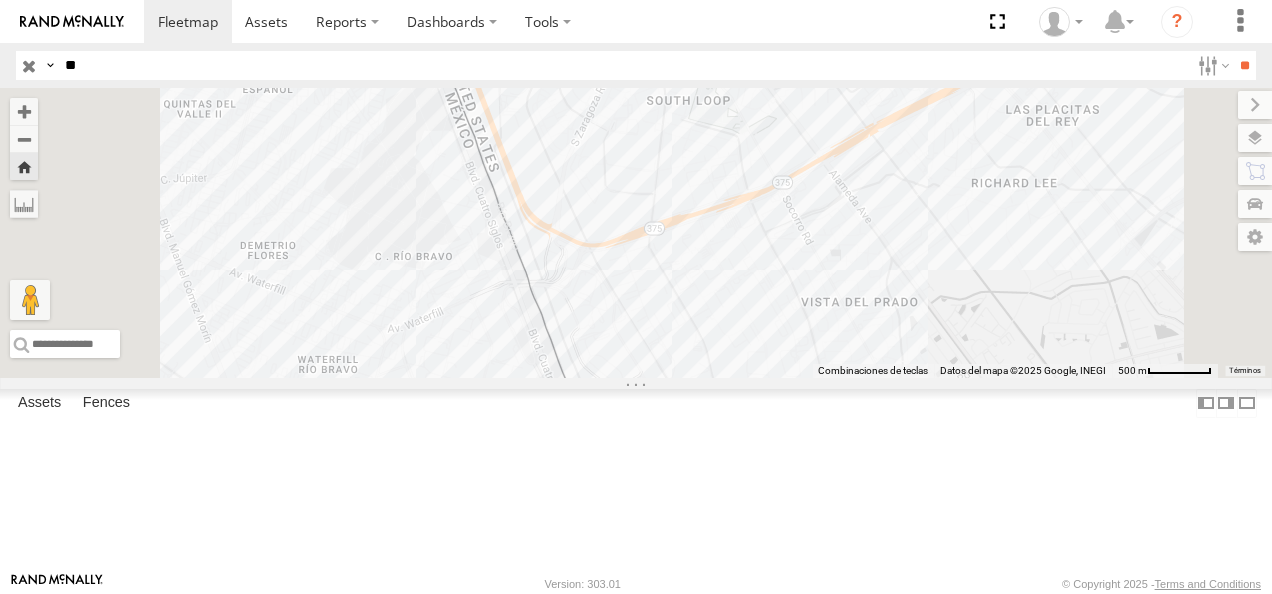 type on "*" 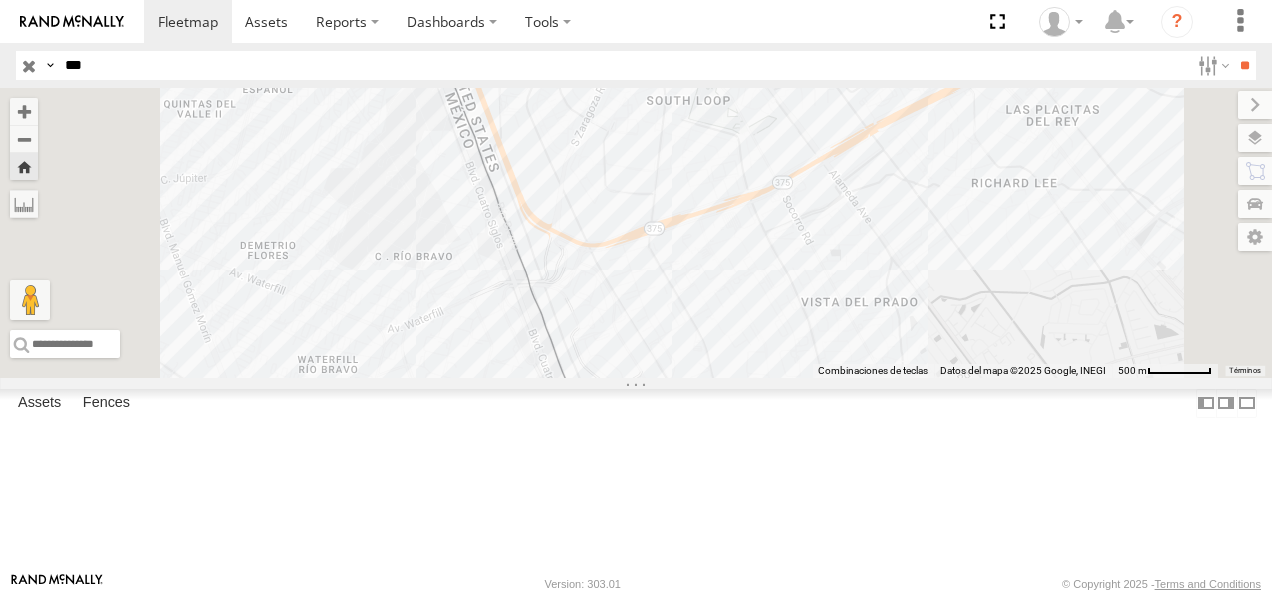 click on "**" at bounding box center (1244, 65) 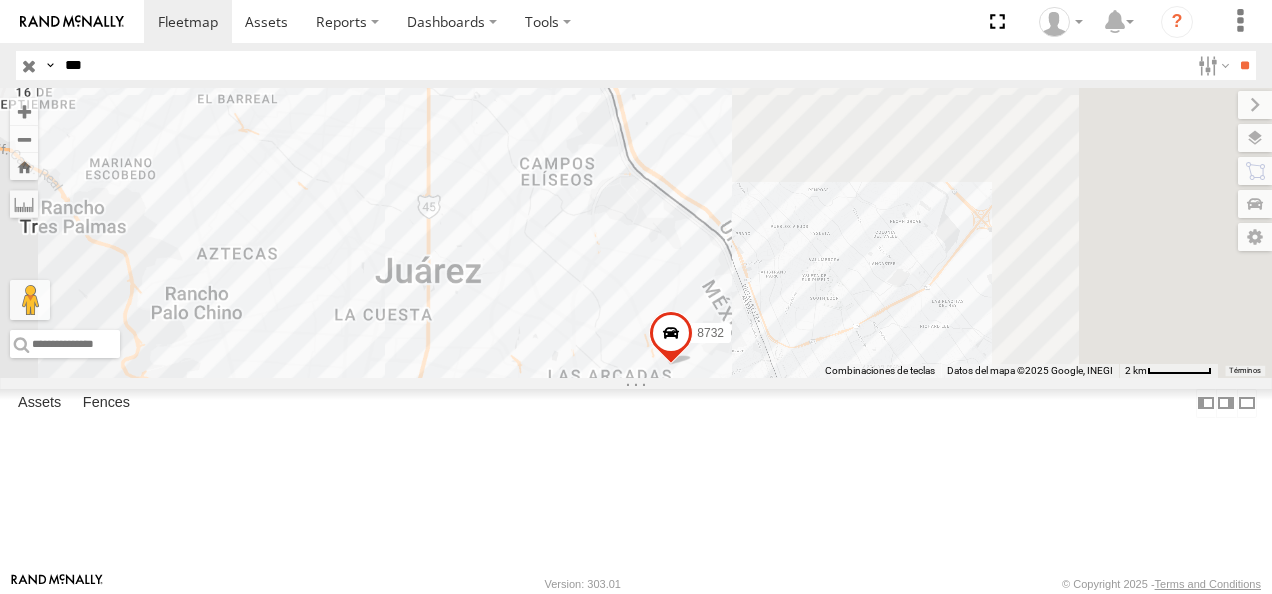 click on "626
FLEX NORTE" at bounding box center (0, 0) 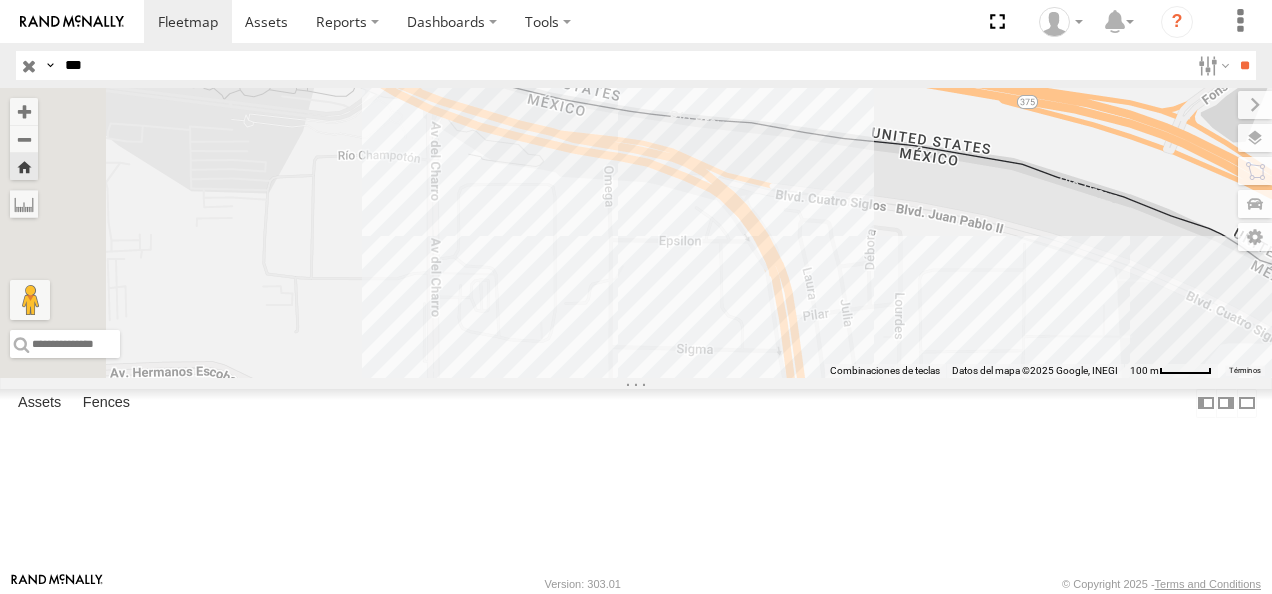 drag, startPoint x: 712, startPoint y: 348, endPoint x: 942, endPoint y: 386, distance: 233.118 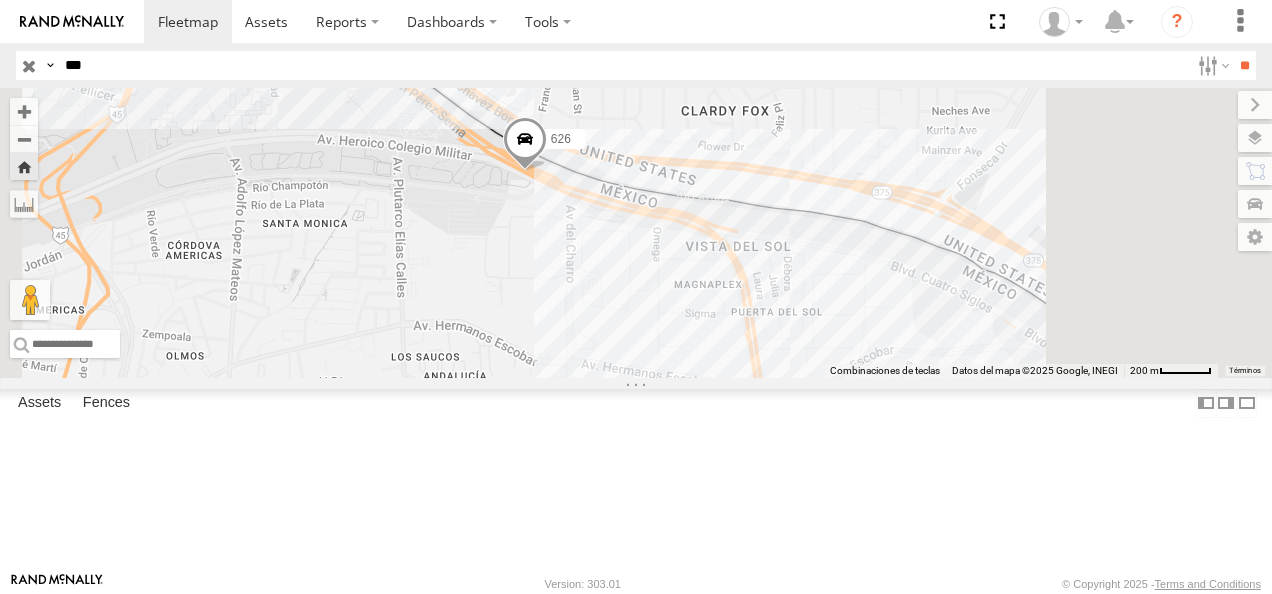 drag, startPoint x: 168, startPoint y: 64, endPoint x: 0, endPoint y: 44, distance: 169.1863 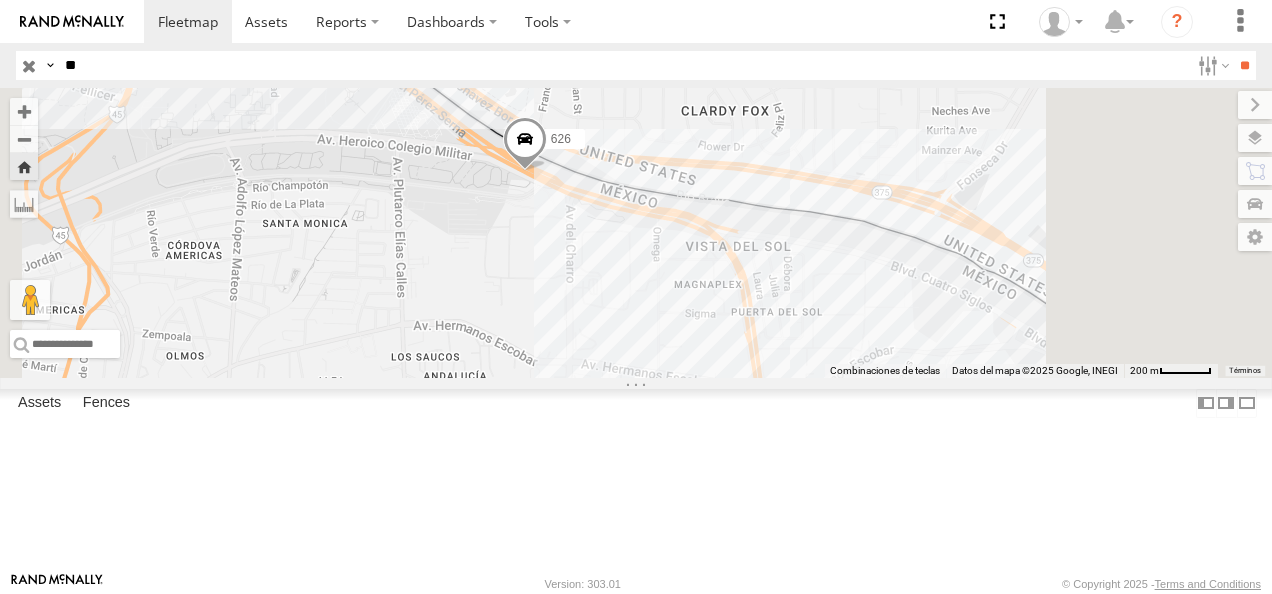 type on "*" 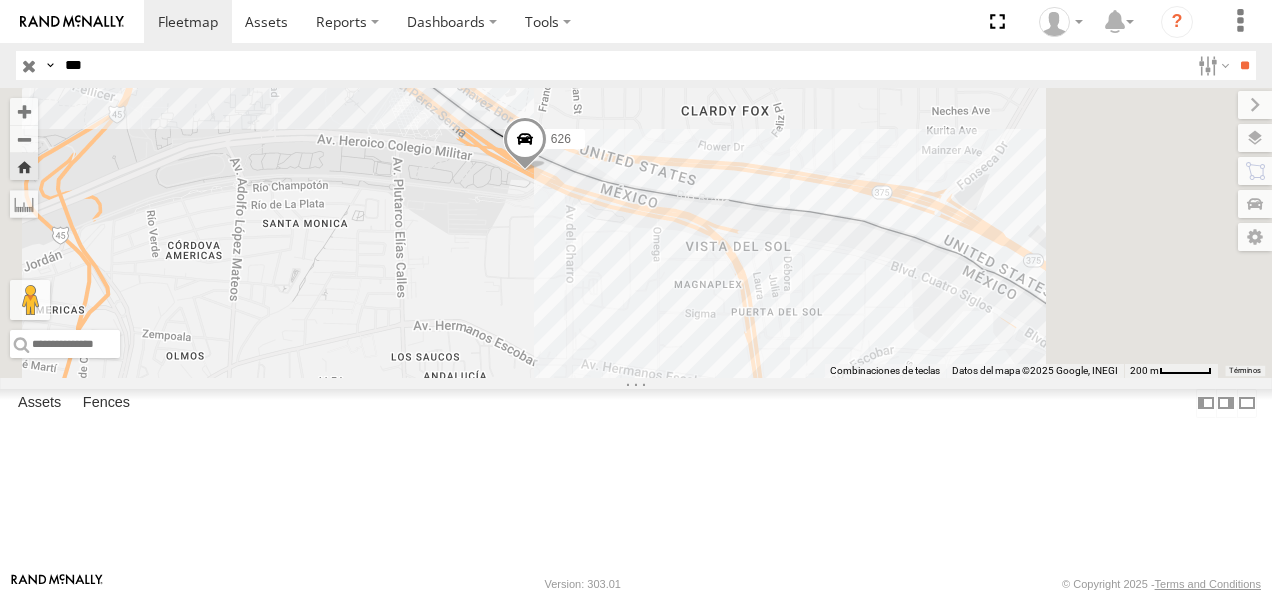 click on "**" at bounding box center [1244, 65] 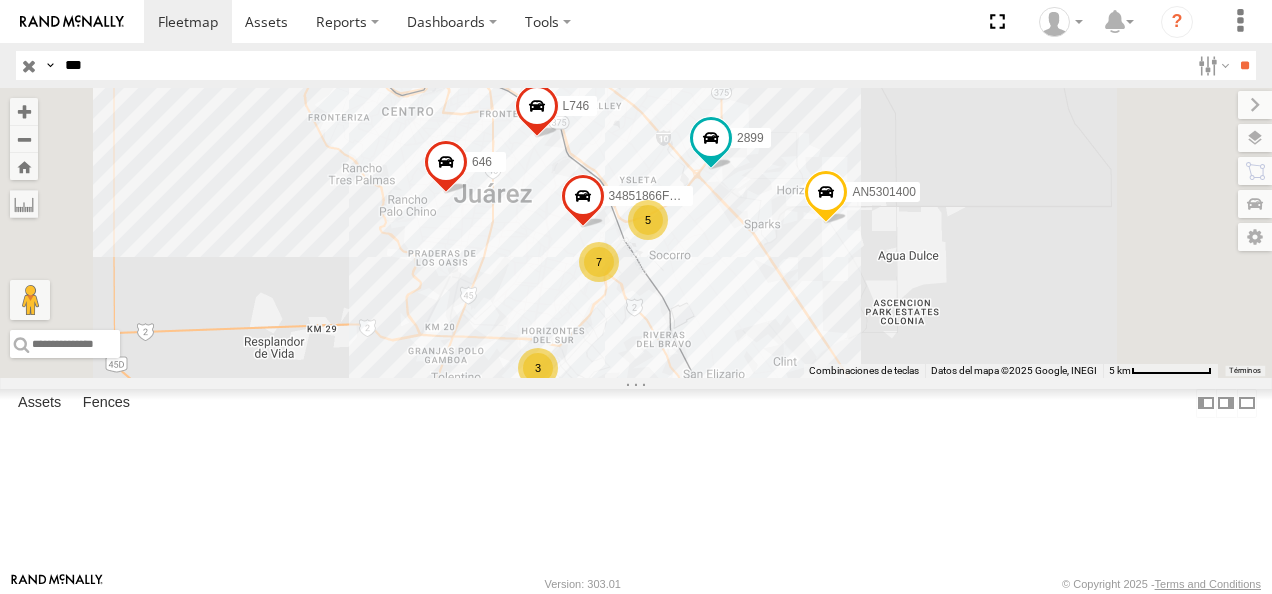scroll, scrollTop: 753, scrollLeft: 0, axis: vertical 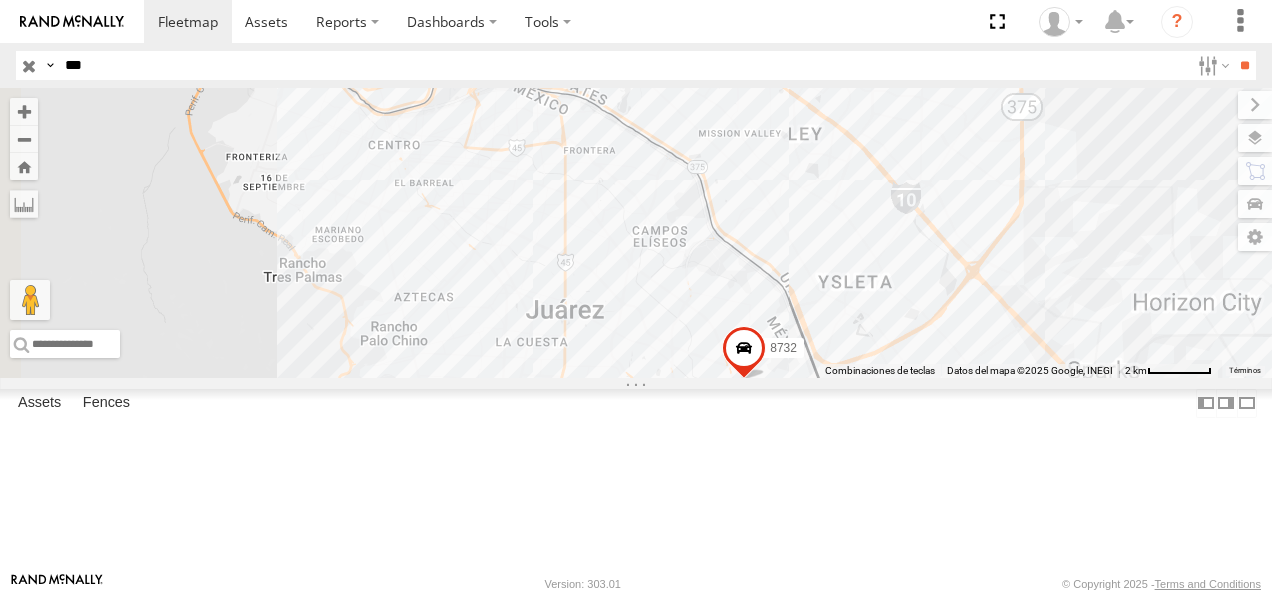 click on "FLEX NORTE" at bounding box center (0, 0) 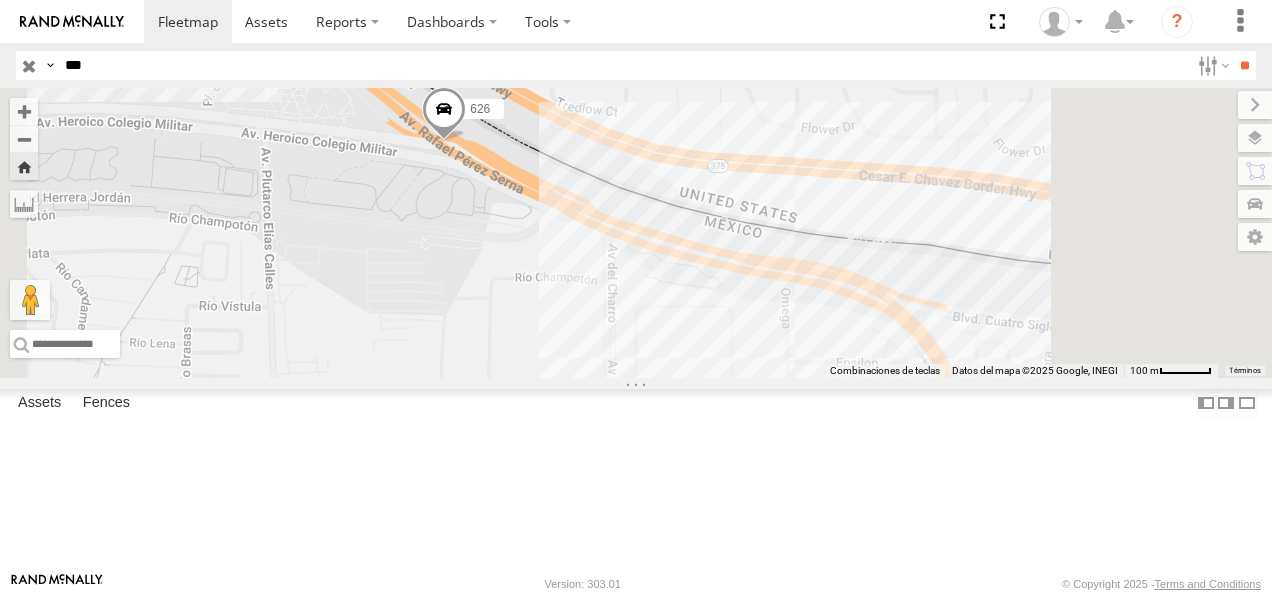 drag, startPoint x: 860, startPoint y: 360, endPoint x: 734, endPoint y: 311, distance: 135.19246 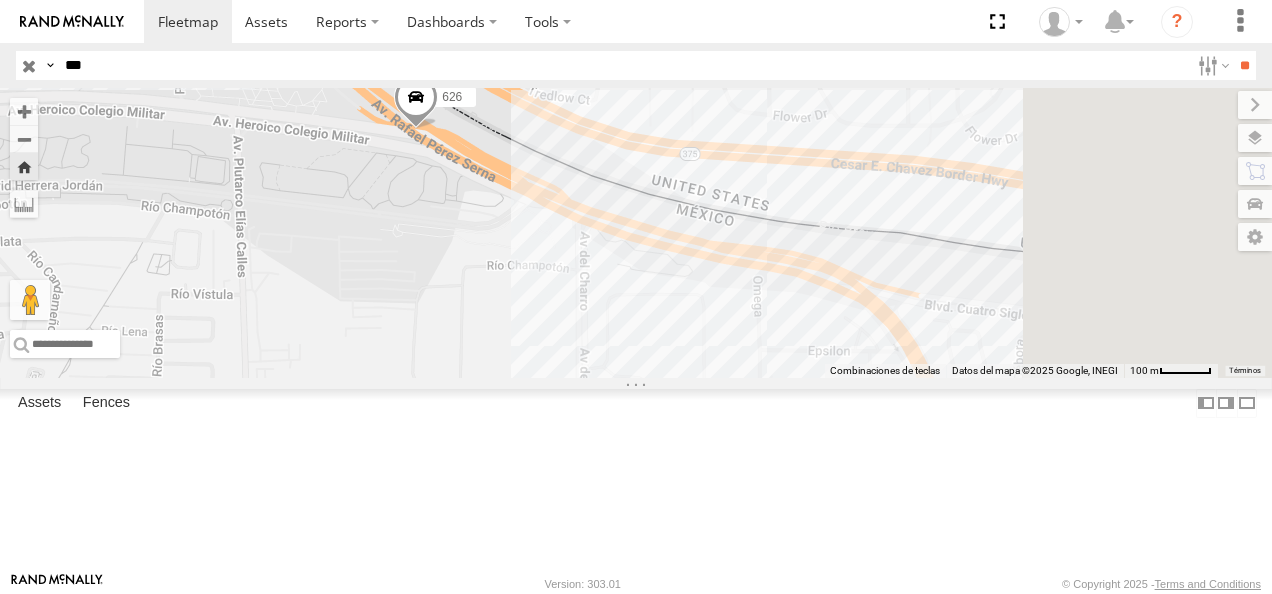 drag, startPoint x: 923, startPoint y: 382, endPoint x: 744, endPoint y: 302, distance: 196.06377 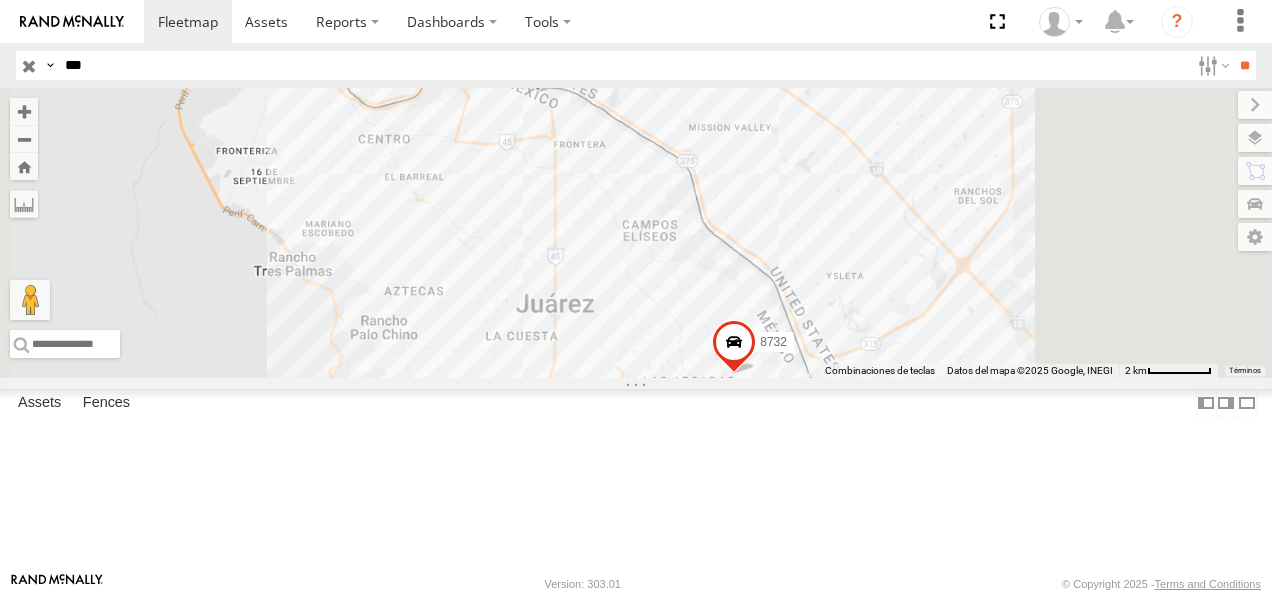 drag, startPoint x: 99, startPoint y: 62, endPoint x: 32, endPoint y: 63, distance: 67.00746 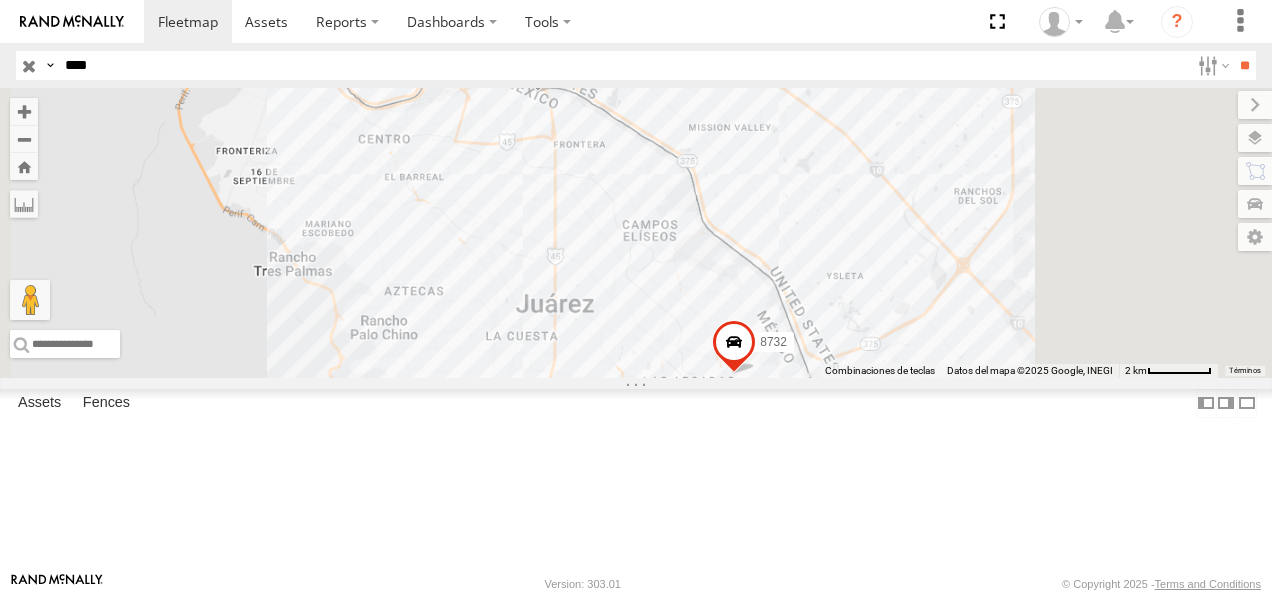 click on "**" at bounding box center [1244, 65] 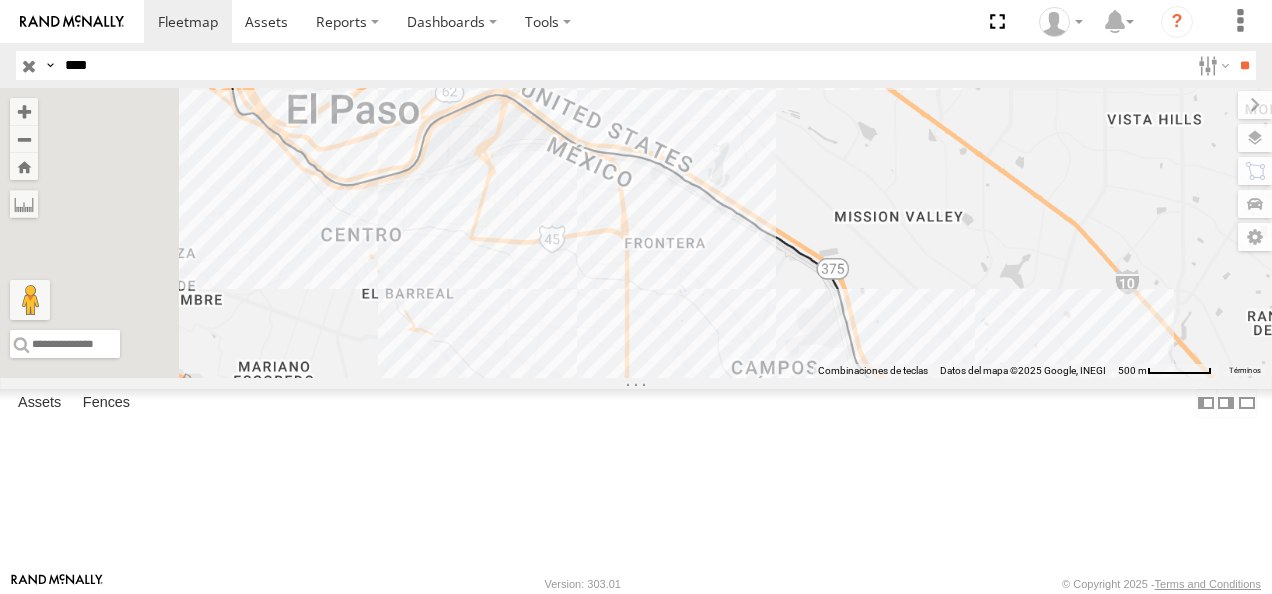 click on "C149
Cruce" at bounding box center [0, 0] 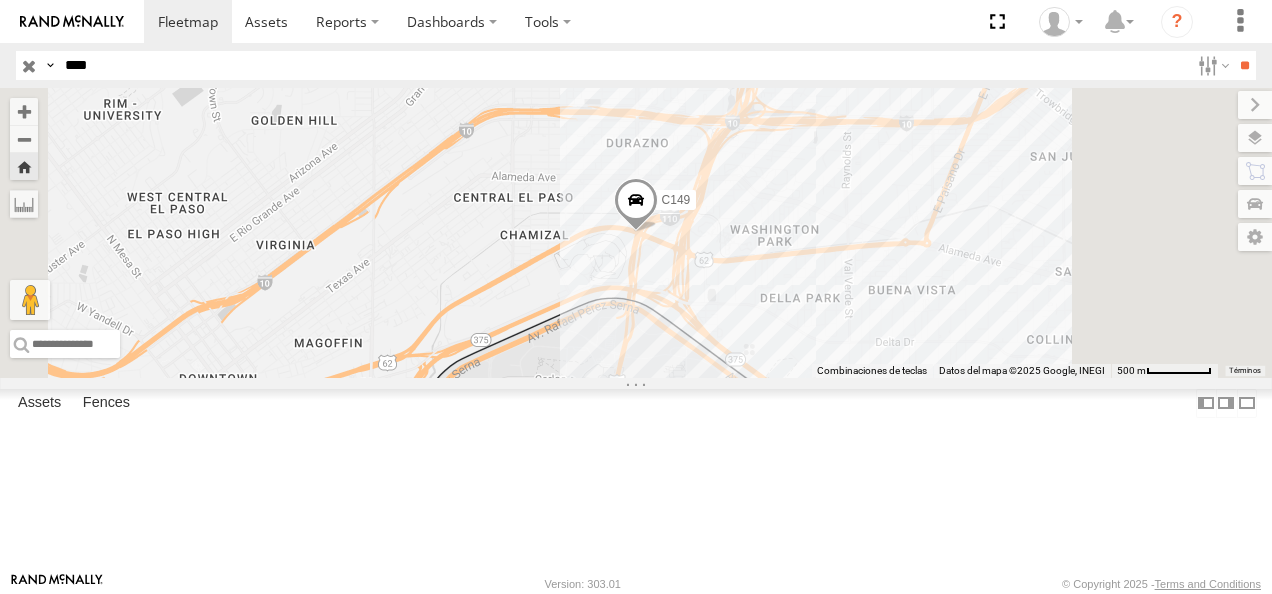 click on "C149
Cruce" at bounding box center (0, 0) 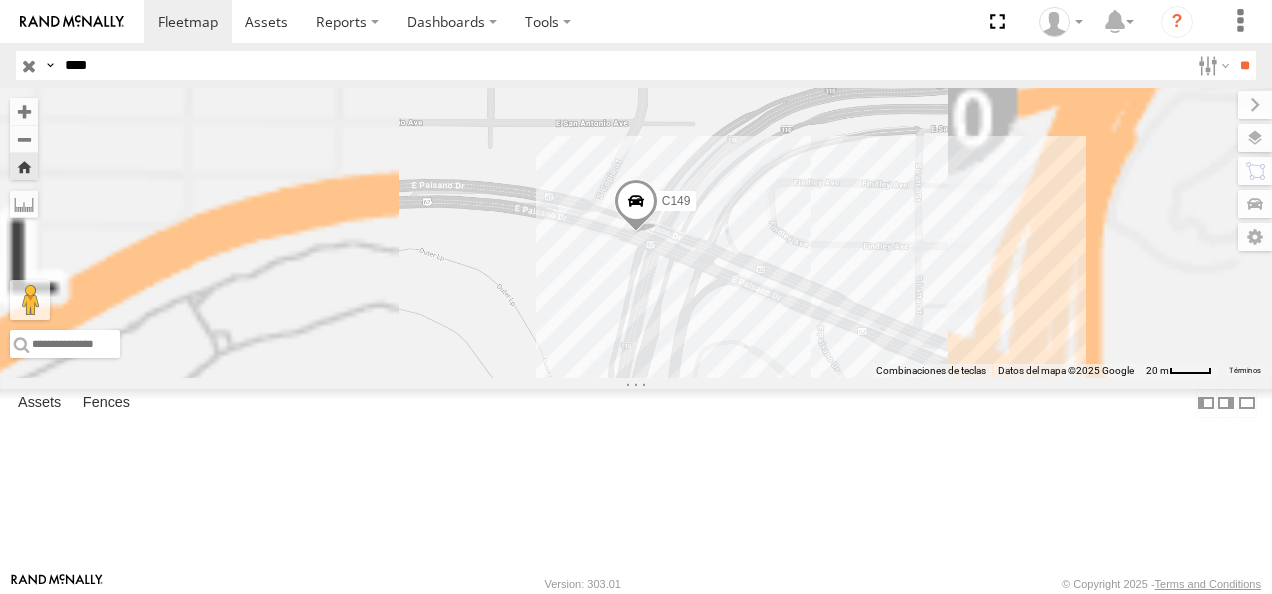 click at bounding box center (636, 207) 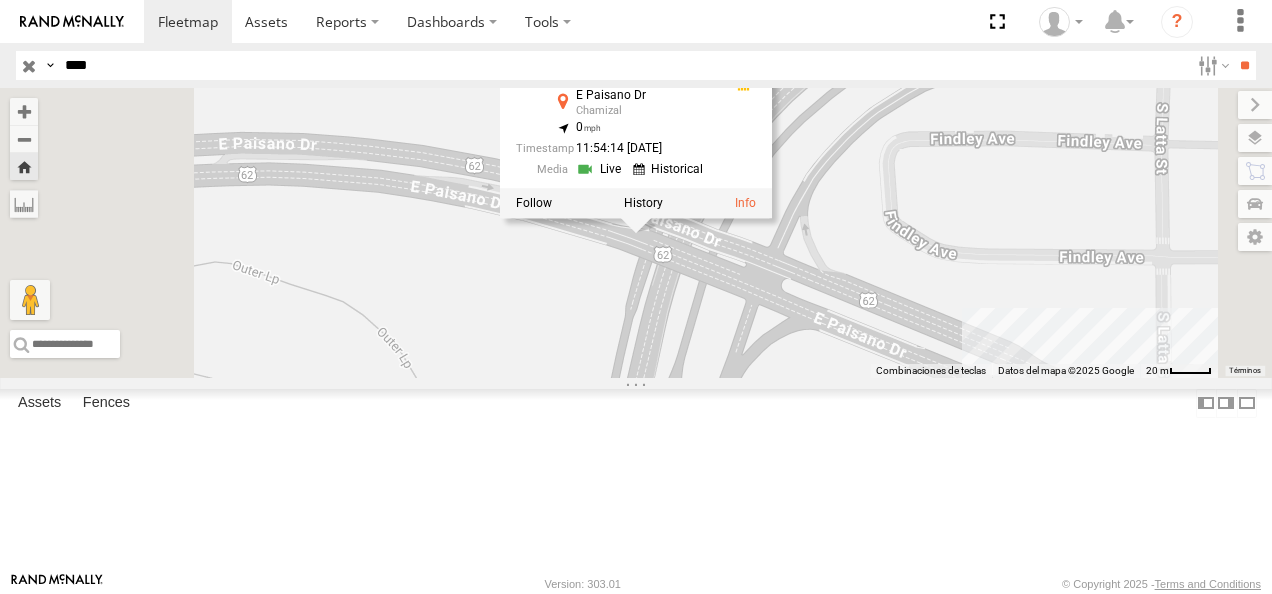 click on "C149 C149 Cruce E Paisano Dr [PERSON_NAME] 31.76938 ,  -106.45103 0 11:54:14 [DATE]" at bounding box center (636, 233) 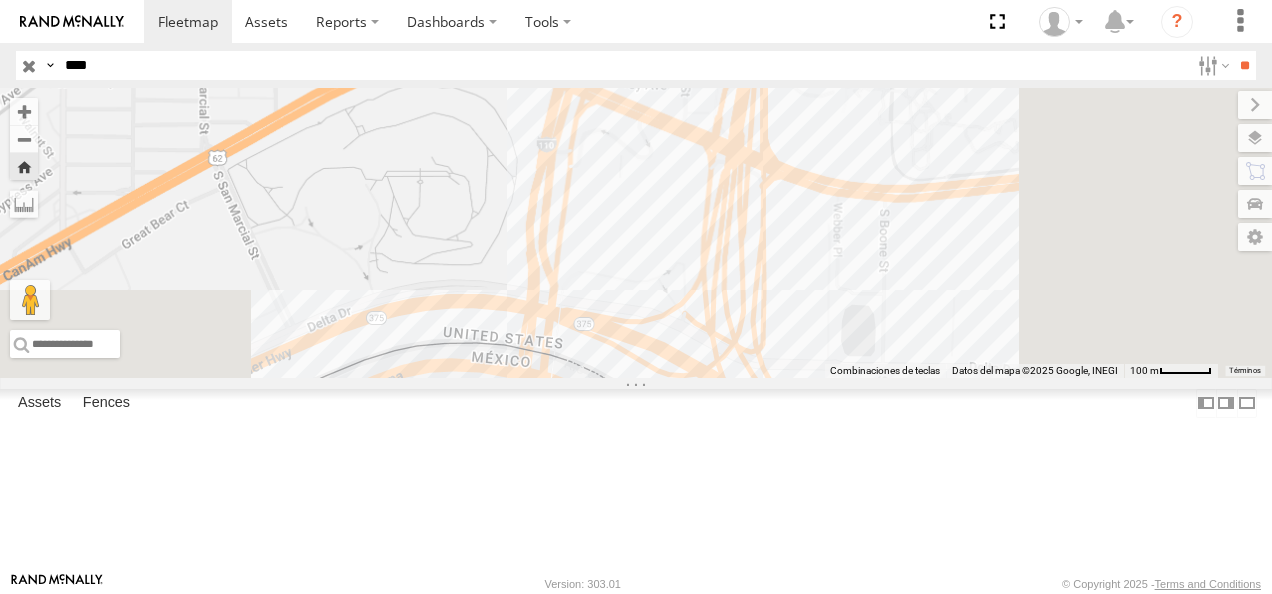 drag, startPoint x: 736, startPoint y: 452, endPoint x: 718, endPoint y: 123, distance: 329.49203 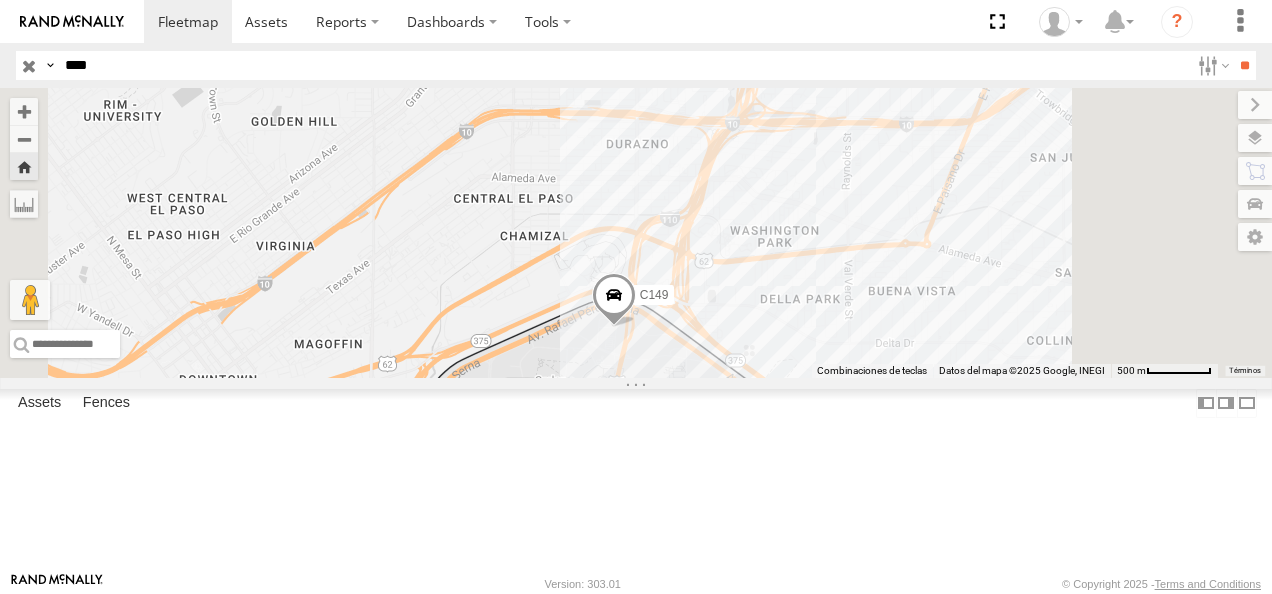 click on "Cruce" at bounding box center [0, 0] 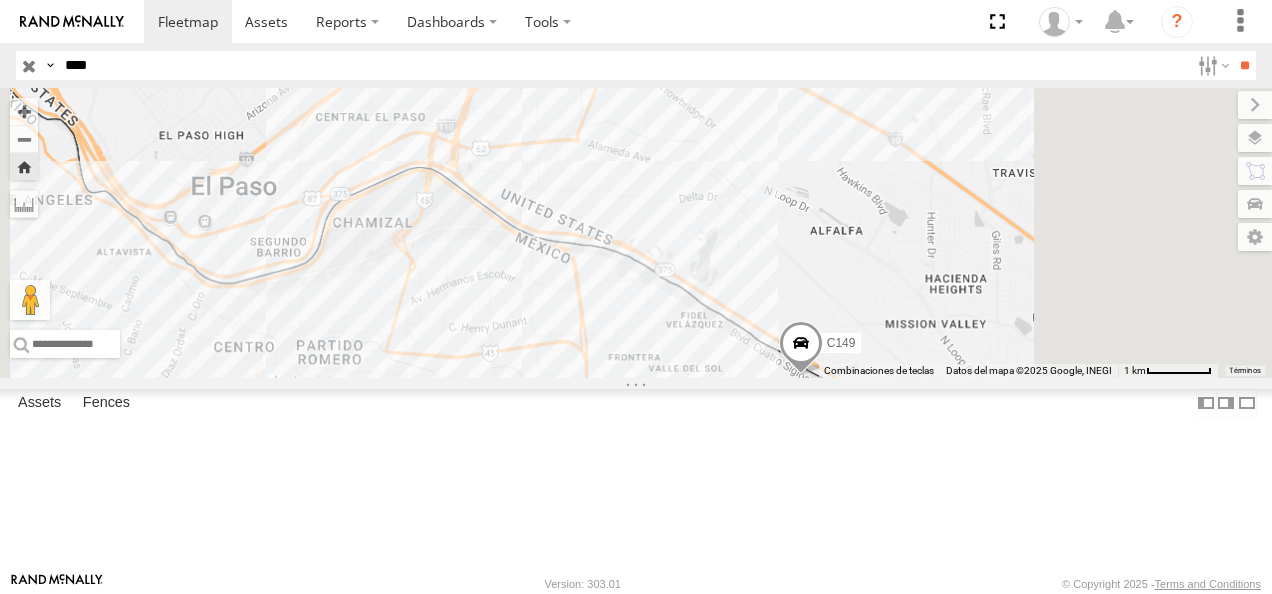drag, startPoint x: 724, startPoint y: 299, endPoint x: 678, endPoint y: 222, distance: 89.693924 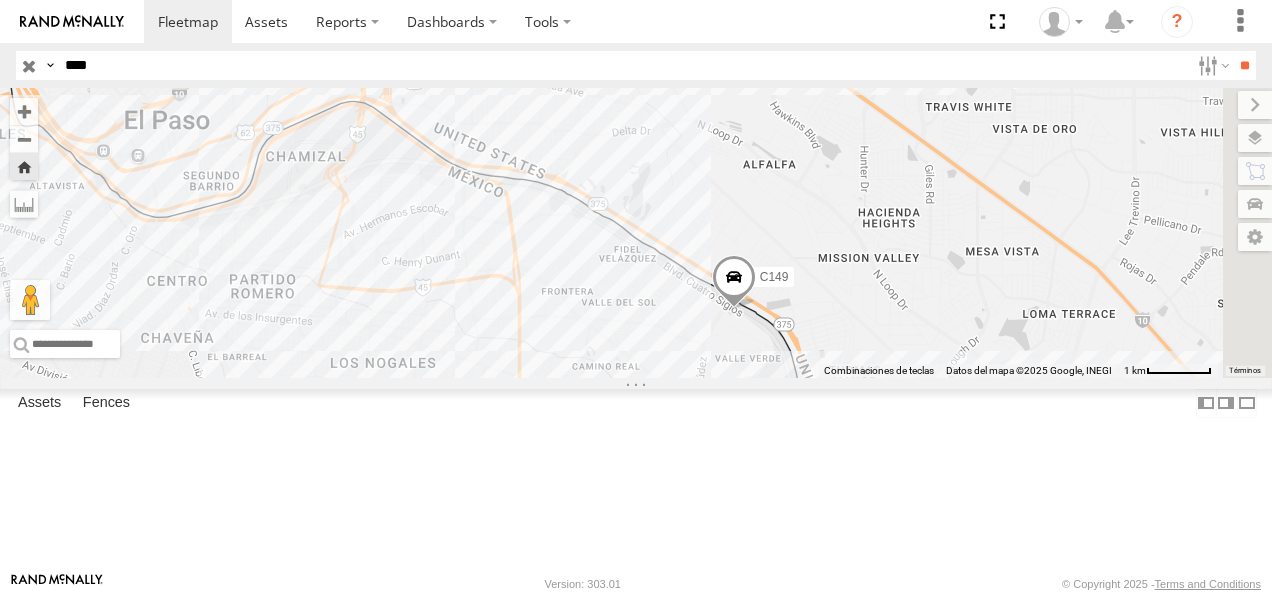 drag, startPoint x: 796, startPoint y: 378, endPoint x: 690, endPoint y: 296, distance: 134.01492 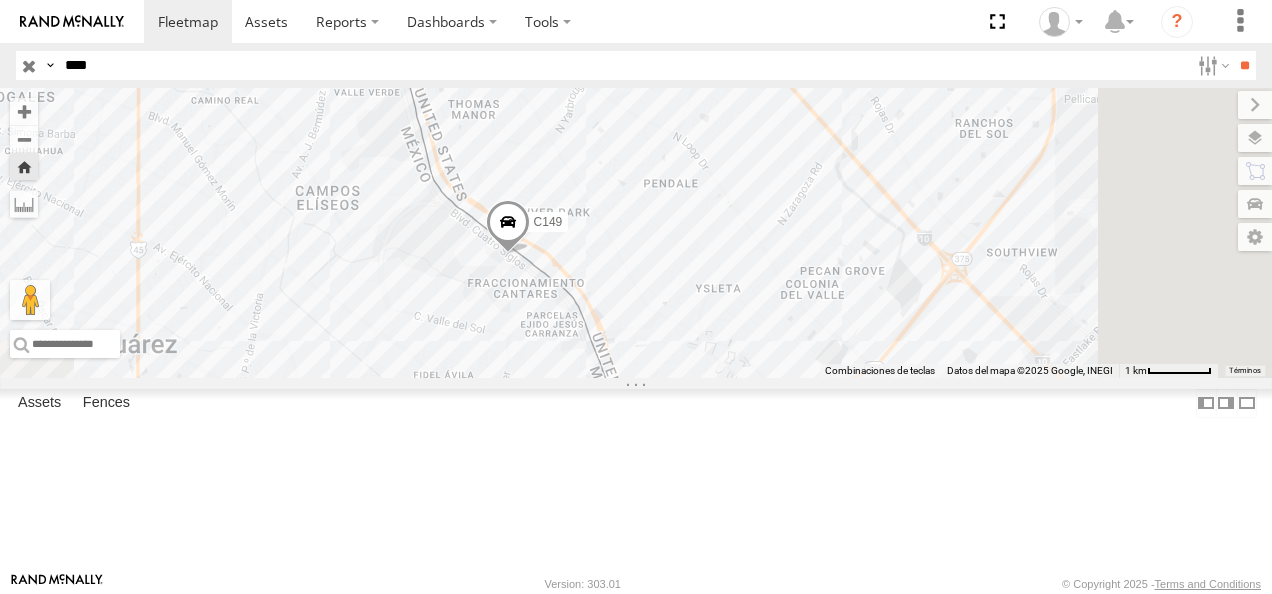 drag, startPoint x: 127, startPoint y: 56, endPoint x: 44, endPoint y: 58, distance: 83.02409 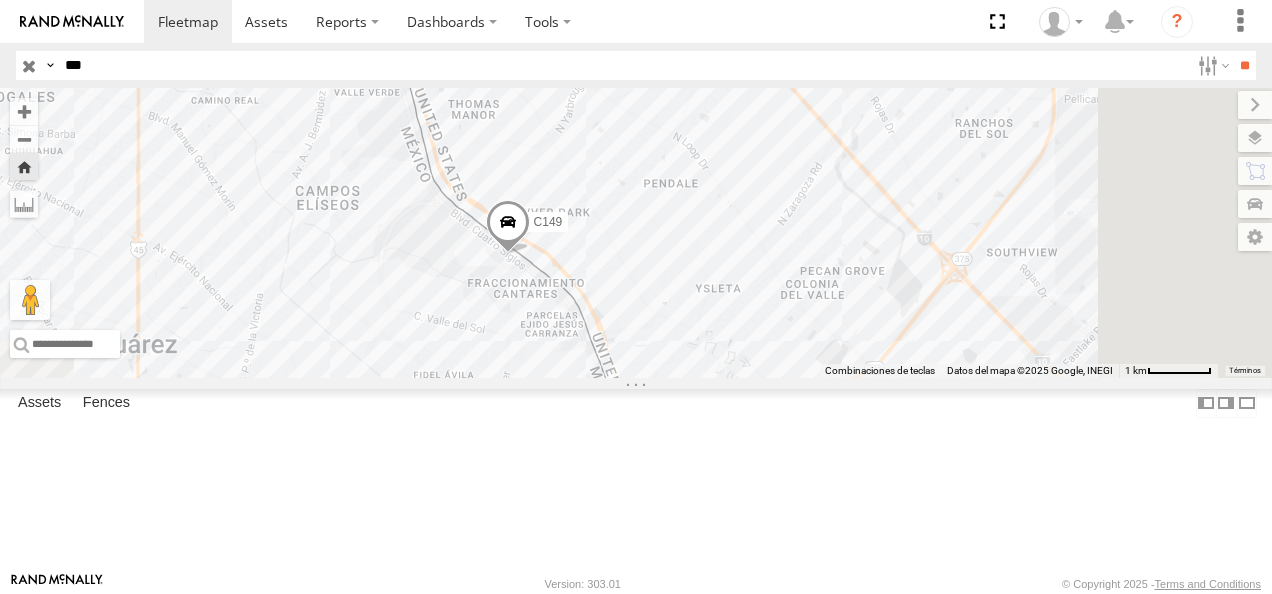 click on "**" at bounding box center [1244, 65] 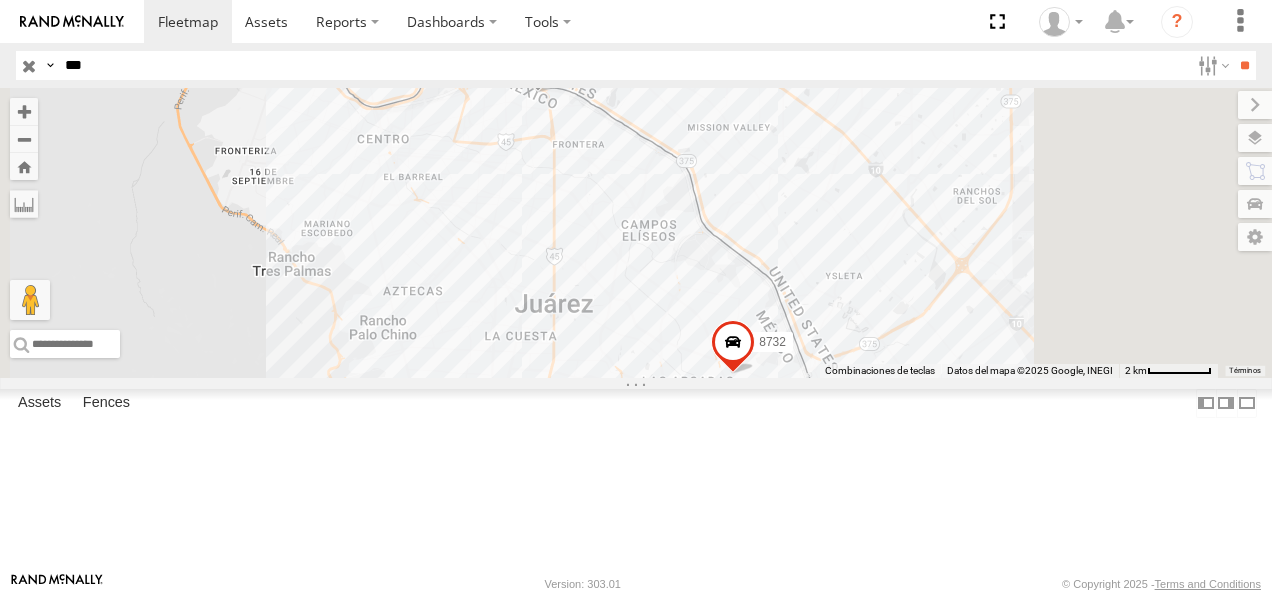 click on "626" at bounding box center [0, 0] 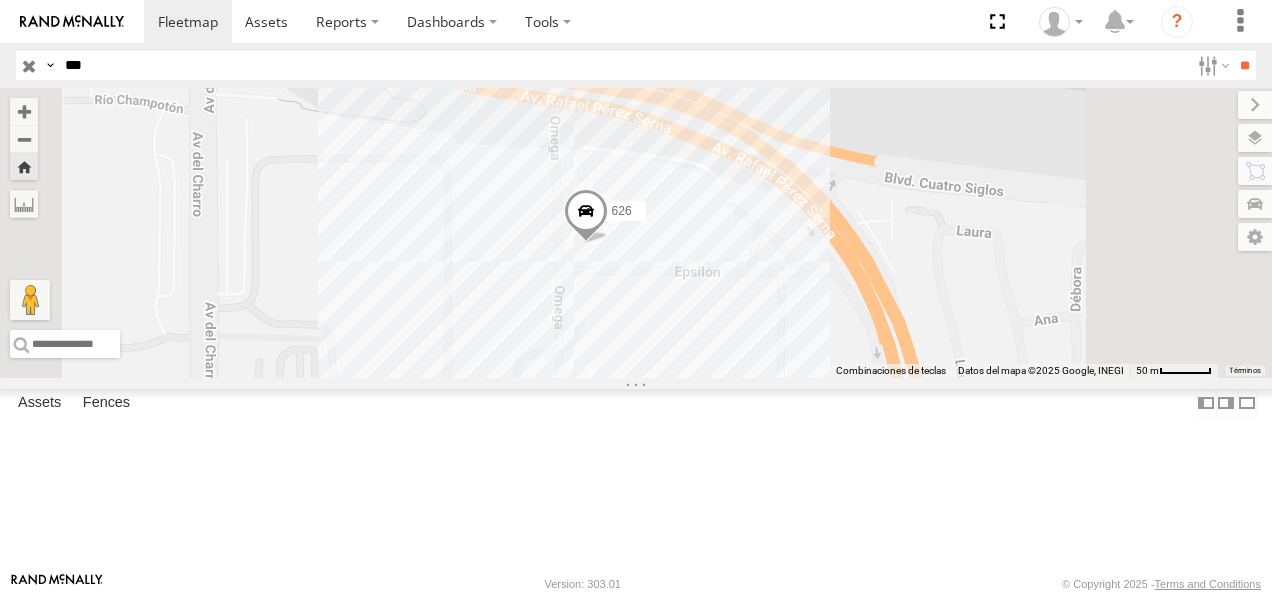 click on "626" at bounding box center (636, 233) 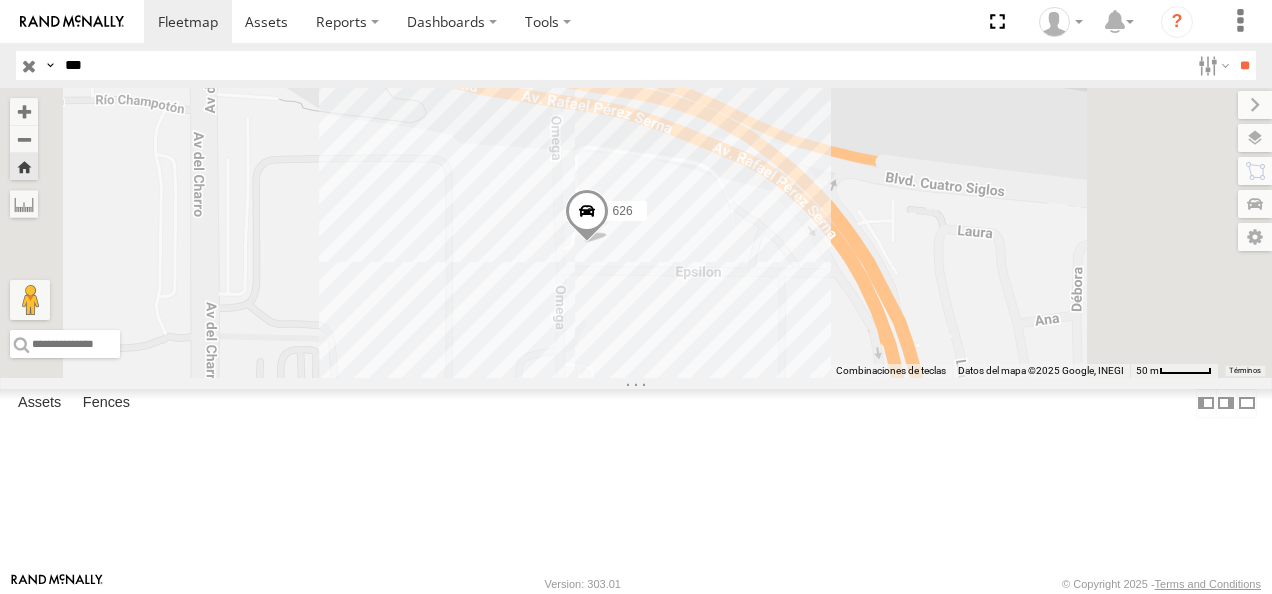 click at bounding box center [587, 216] 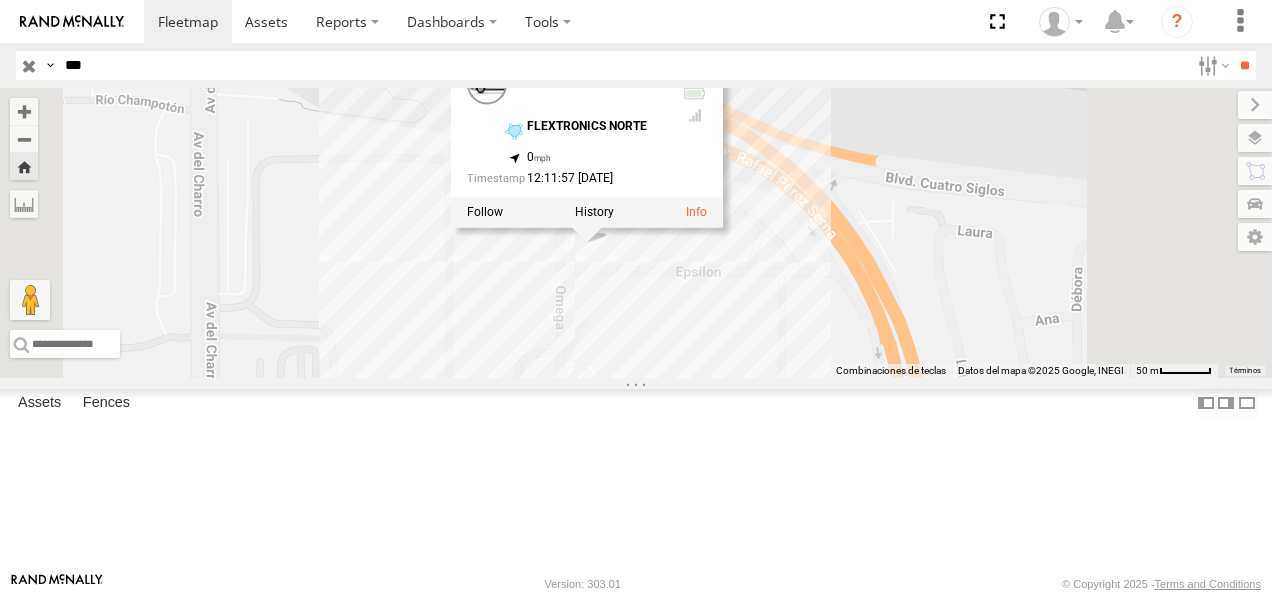 click on "626 626 FLEX NORTE FLEXTRONICS NORTE 31.7517 ,  -106.42993 0 12:11:57 [DATE]" at bounding box center (636, 233) 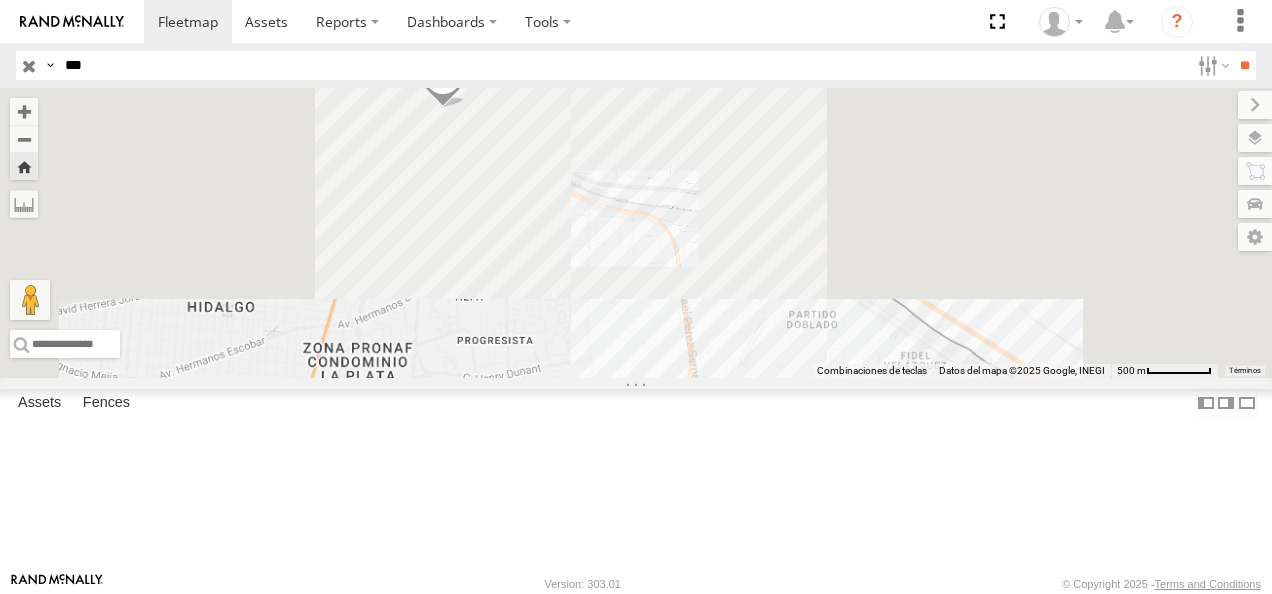 drag, startPoint x: 132, startPoint y: 60, endPoint x: -4, endPoint y: 60, distance: 136 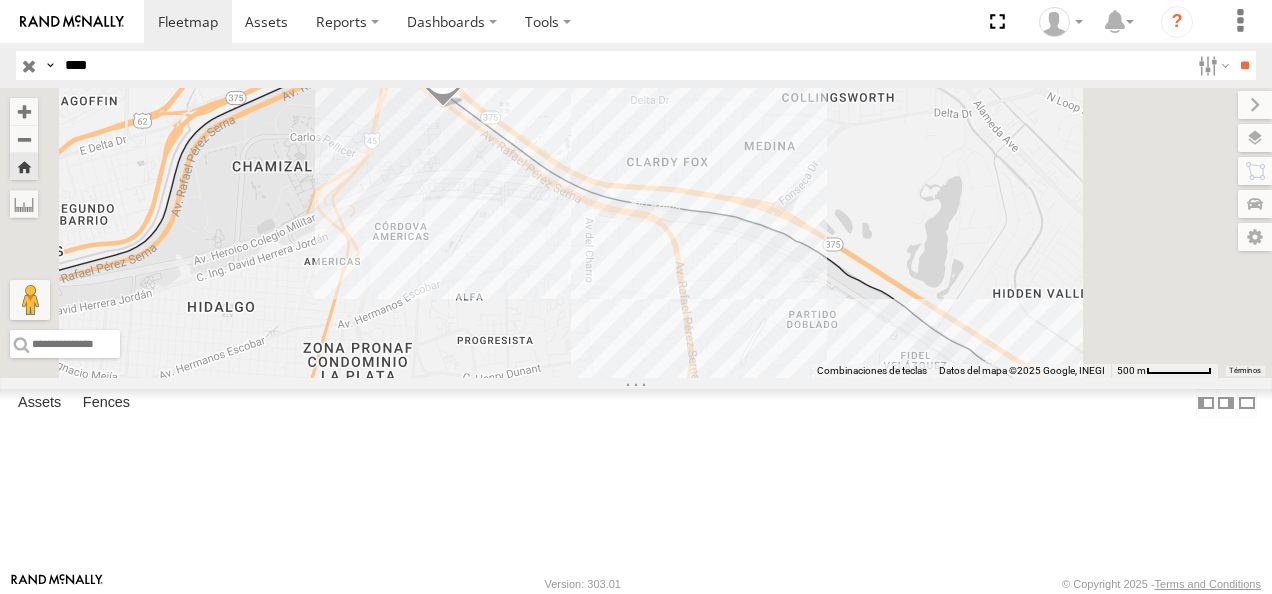 type on "****" 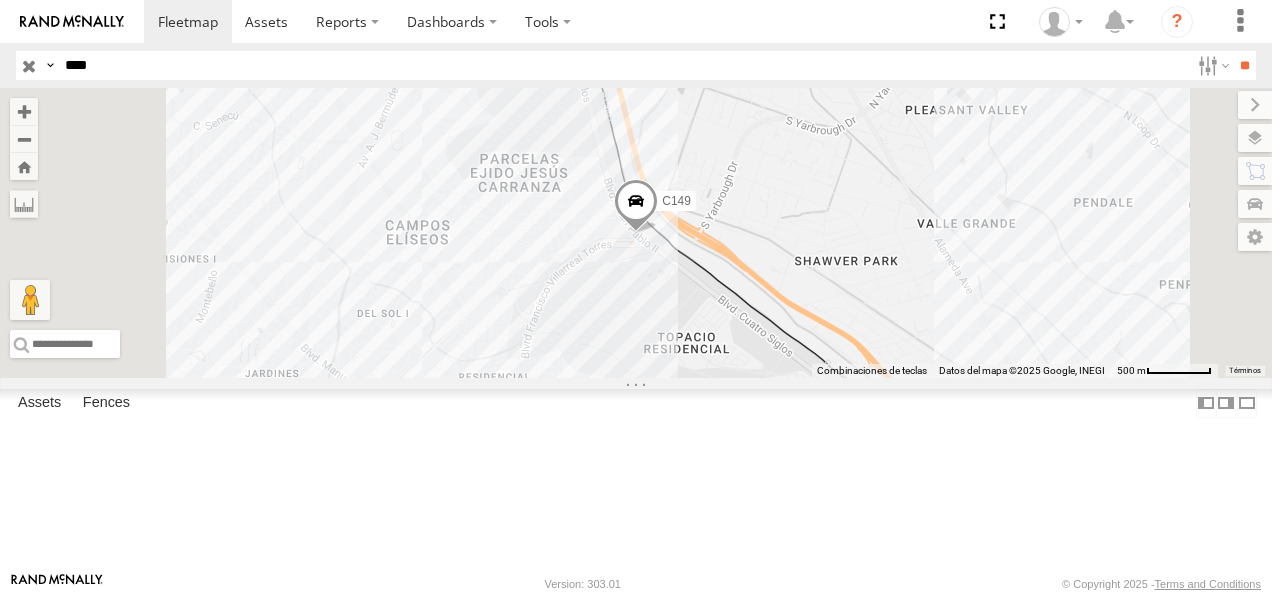 click on "C149" at bounding box center (0, 0) 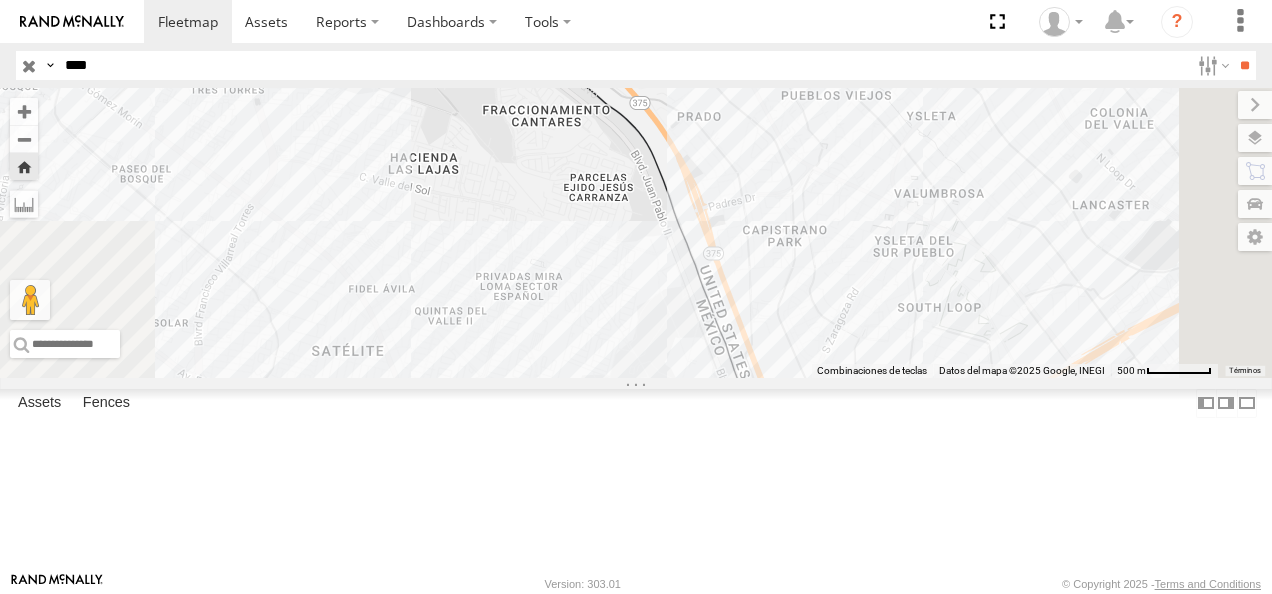 drag, startPoint x: 803, startPoint y: 404, endPoint x: 709, endPoint y: 140, distance: 280.23563 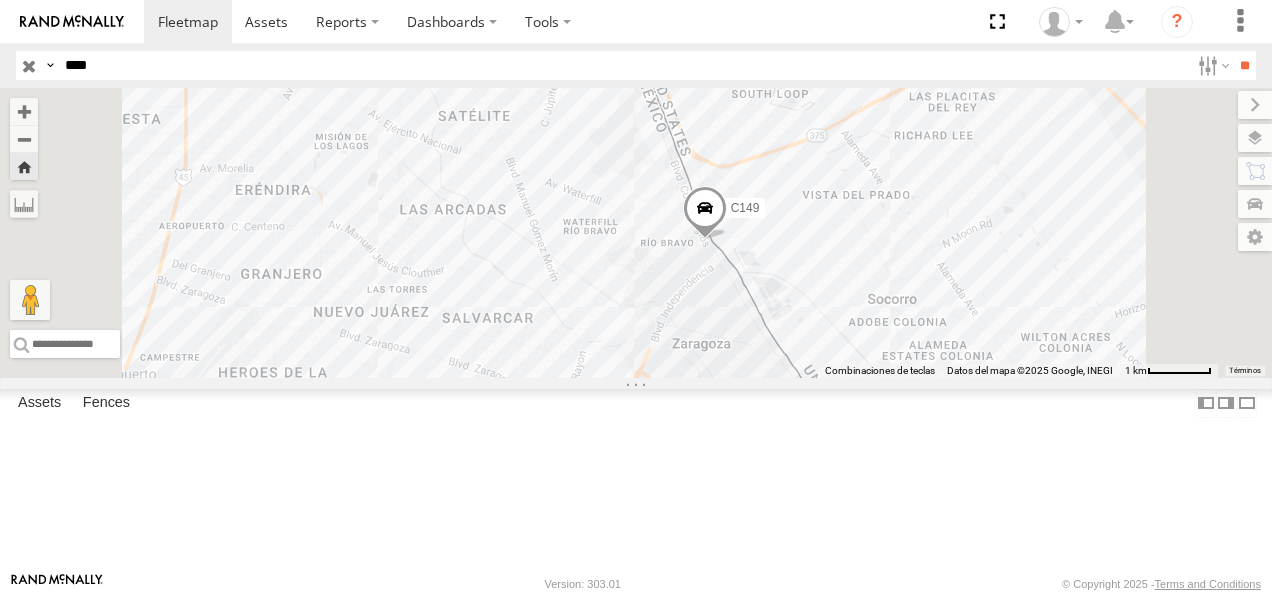 drag, startPoint x: 894, startPoint y: 321, endPoint x: 896, endPoint y: 271, distance: 50.039986 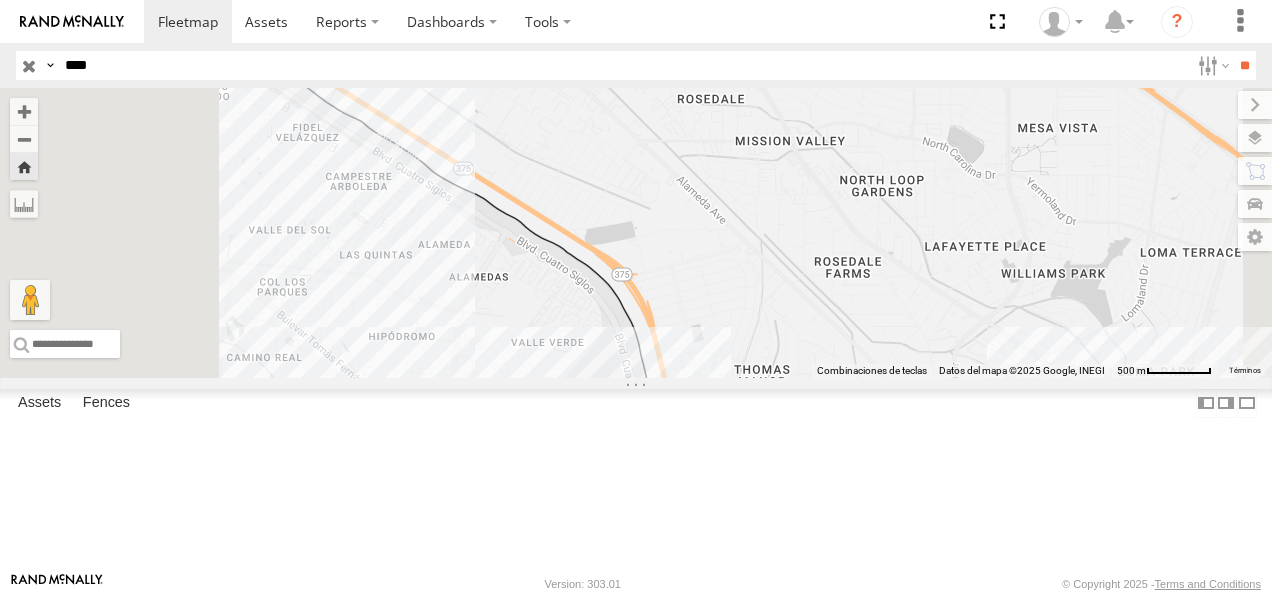 drag, startPoint x: 697, startPoint y: 191, endPoint x: 751, endPoint y: 516, distance: 329.4556 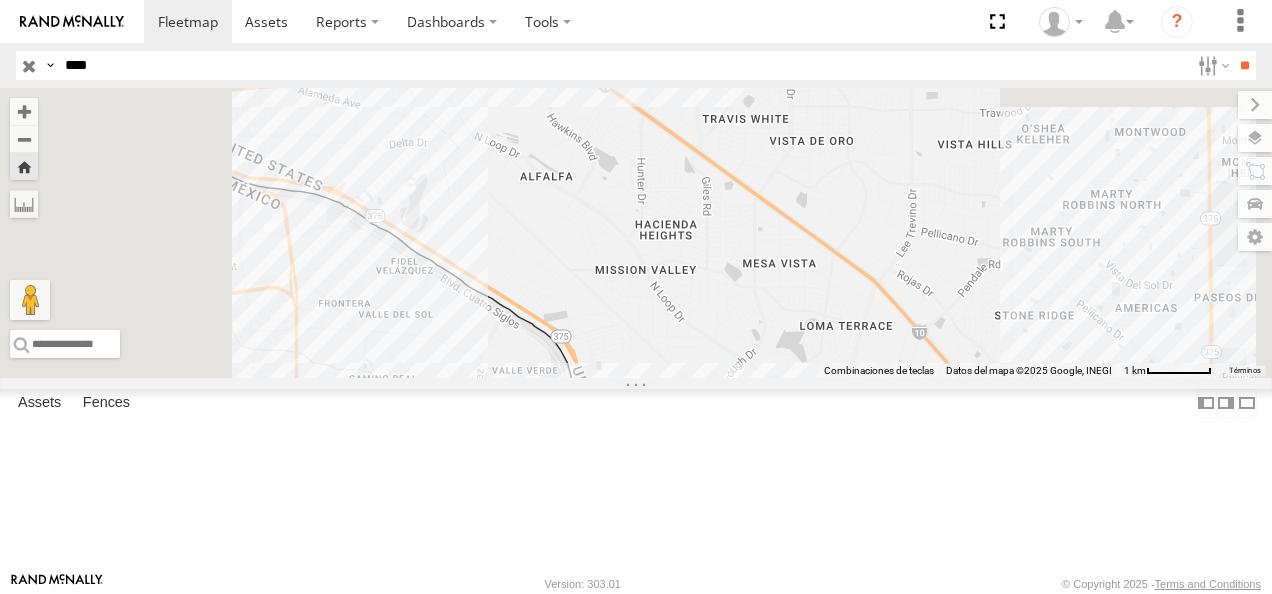 click on "Asset
Current Location" at bounding box center (0, 0) 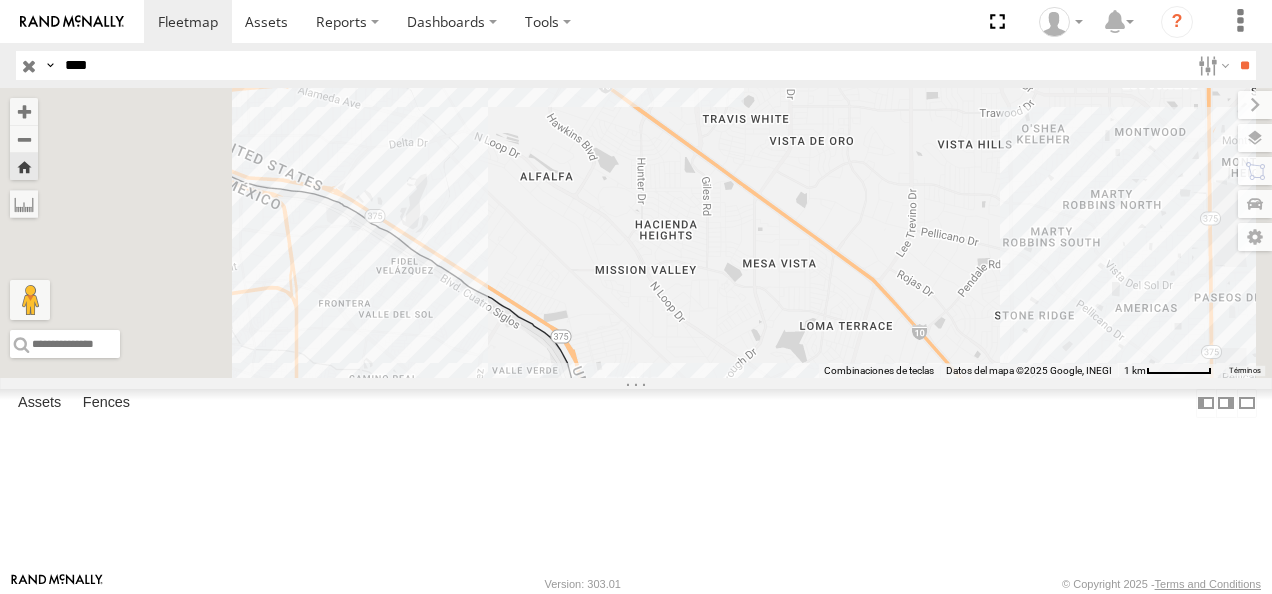 click on "C149" at bounding box center (0, 0) 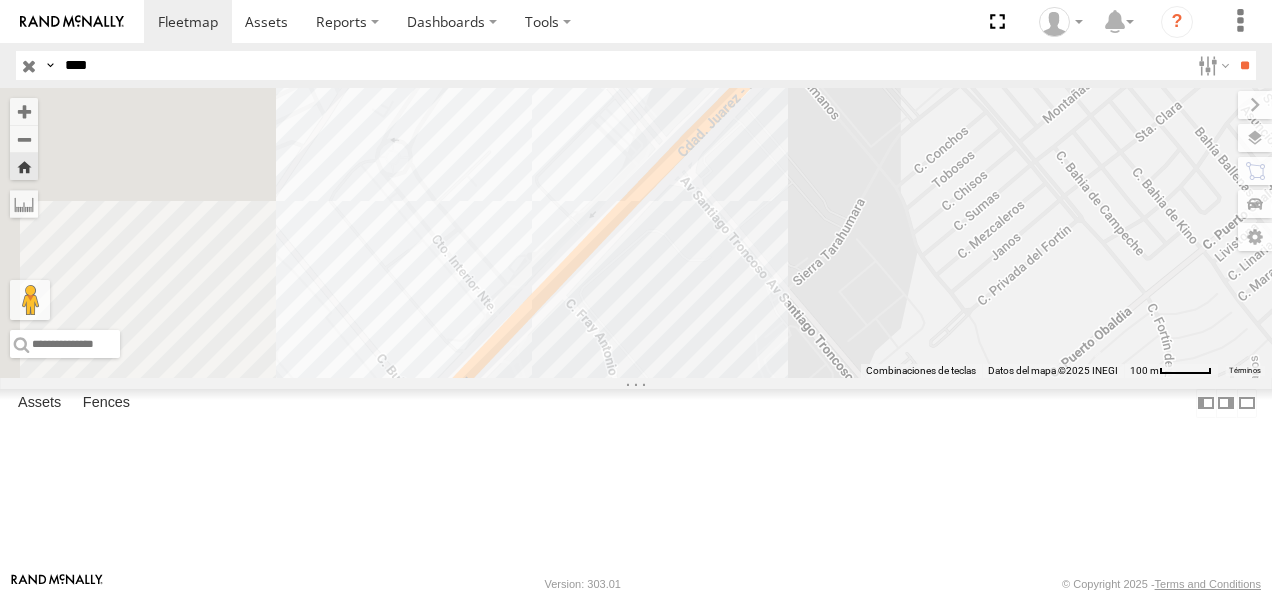 drag, startPoint x: 776, startPoint y: 389, endPoint x: 859, endPoint y: 212, distance: 195.49425 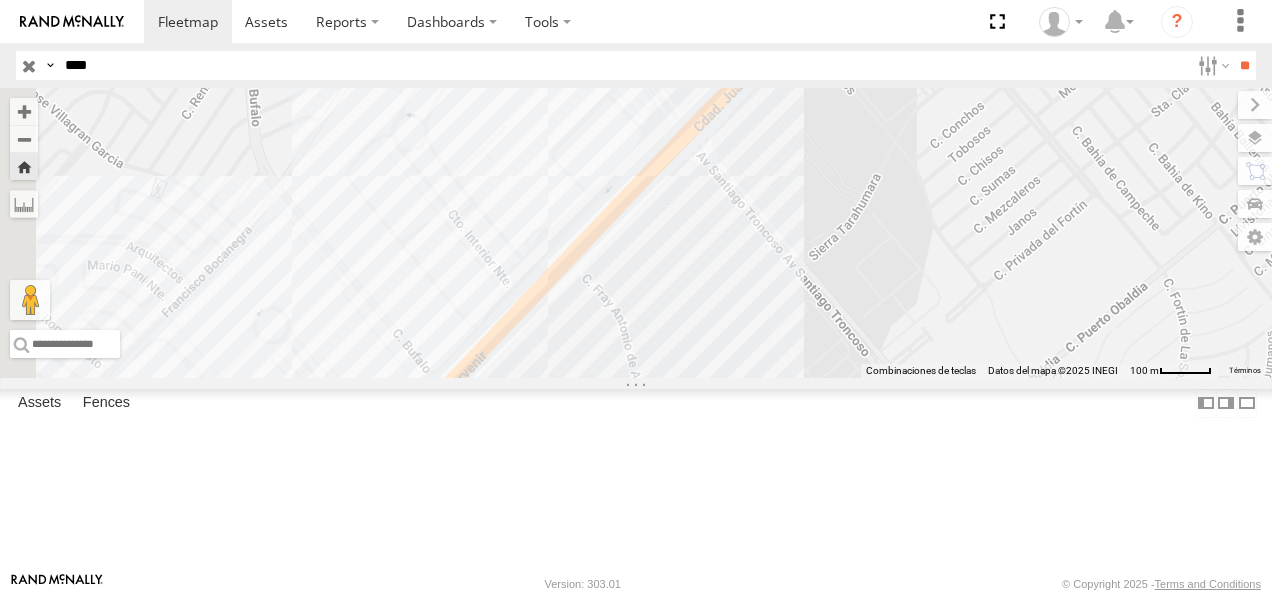 click on "C149" at bounding box center [636, 233] 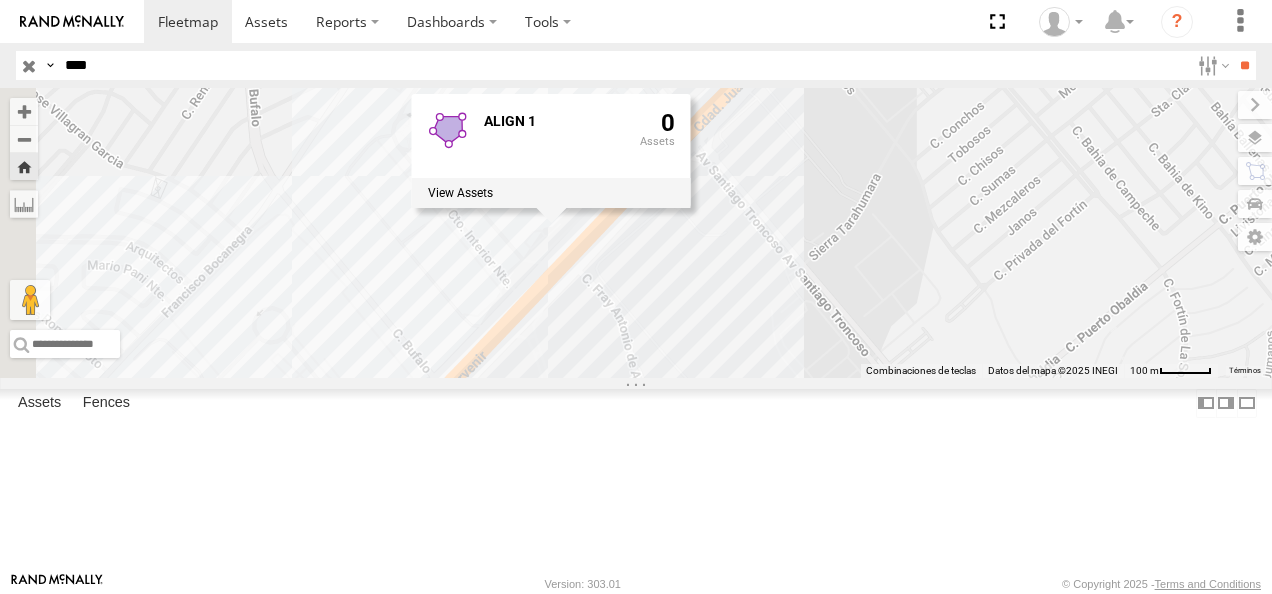 click on "C149 ALIGN 1 0" at bounding box center [636, 233] 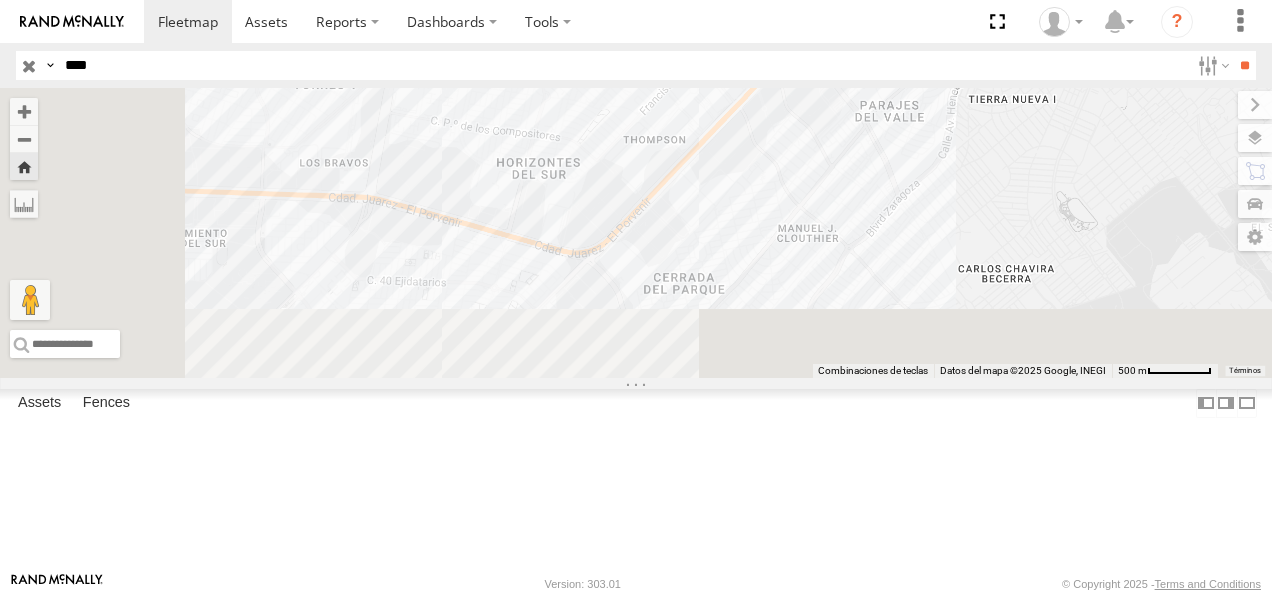 drag, startPoint x: 732, startPoint y: 383, endPoint x: 1002, endPoint y: 165, distance: 347.0216 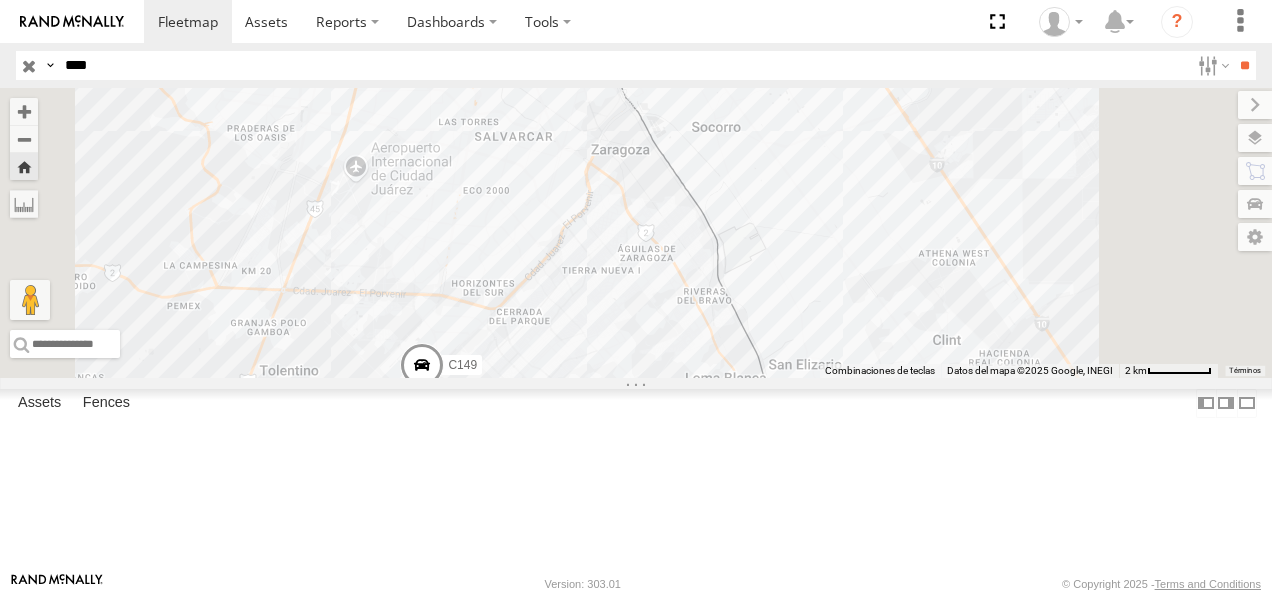 click on "C149" at bounding box center (0, 0) 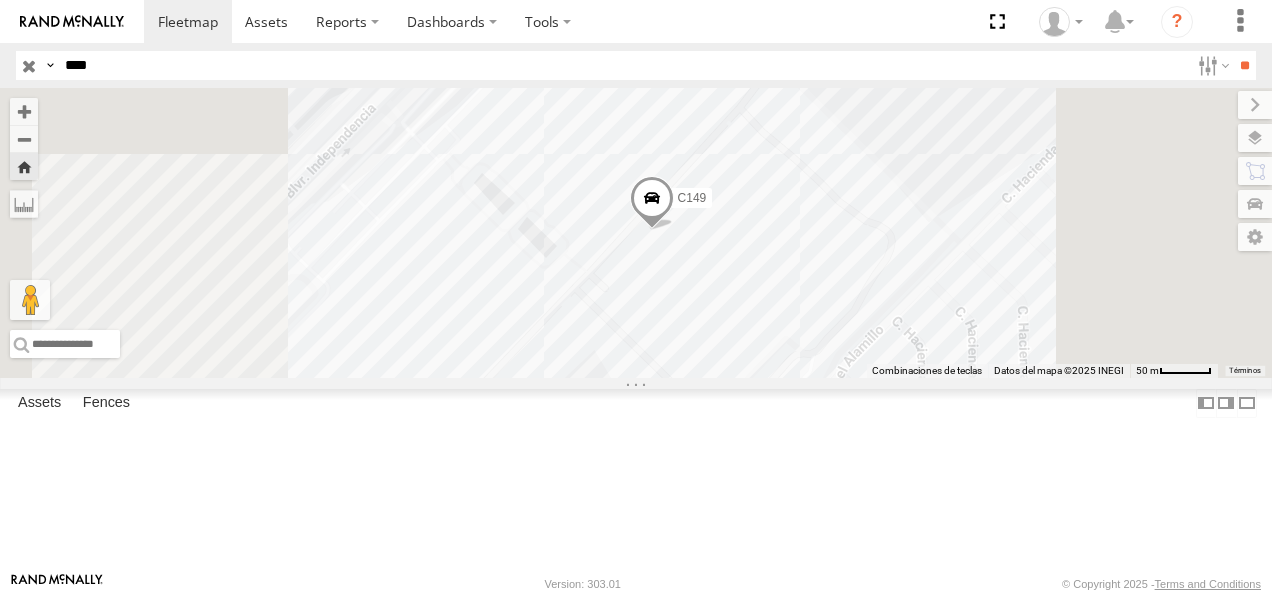 click at bounding box center (652, 203) 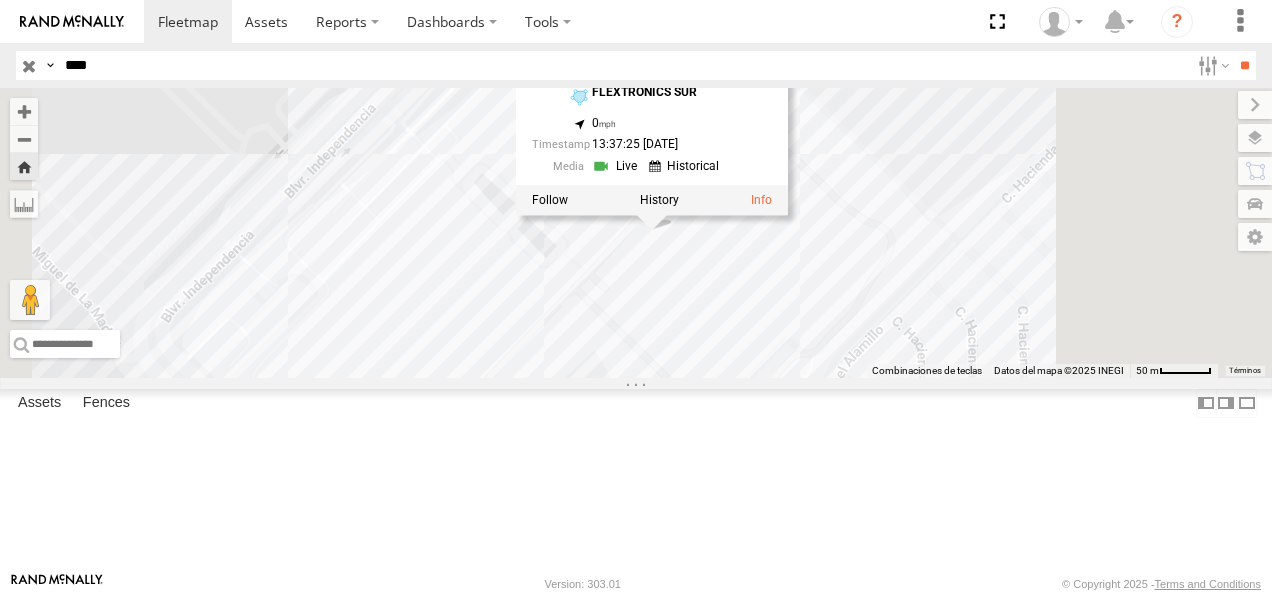 click on "C149 C149 Cruce FLEXTRONICS SUR 31.5755 ,  -106.40418 0 13:37:25 [DATE]" at bounding box center (636, 233) 